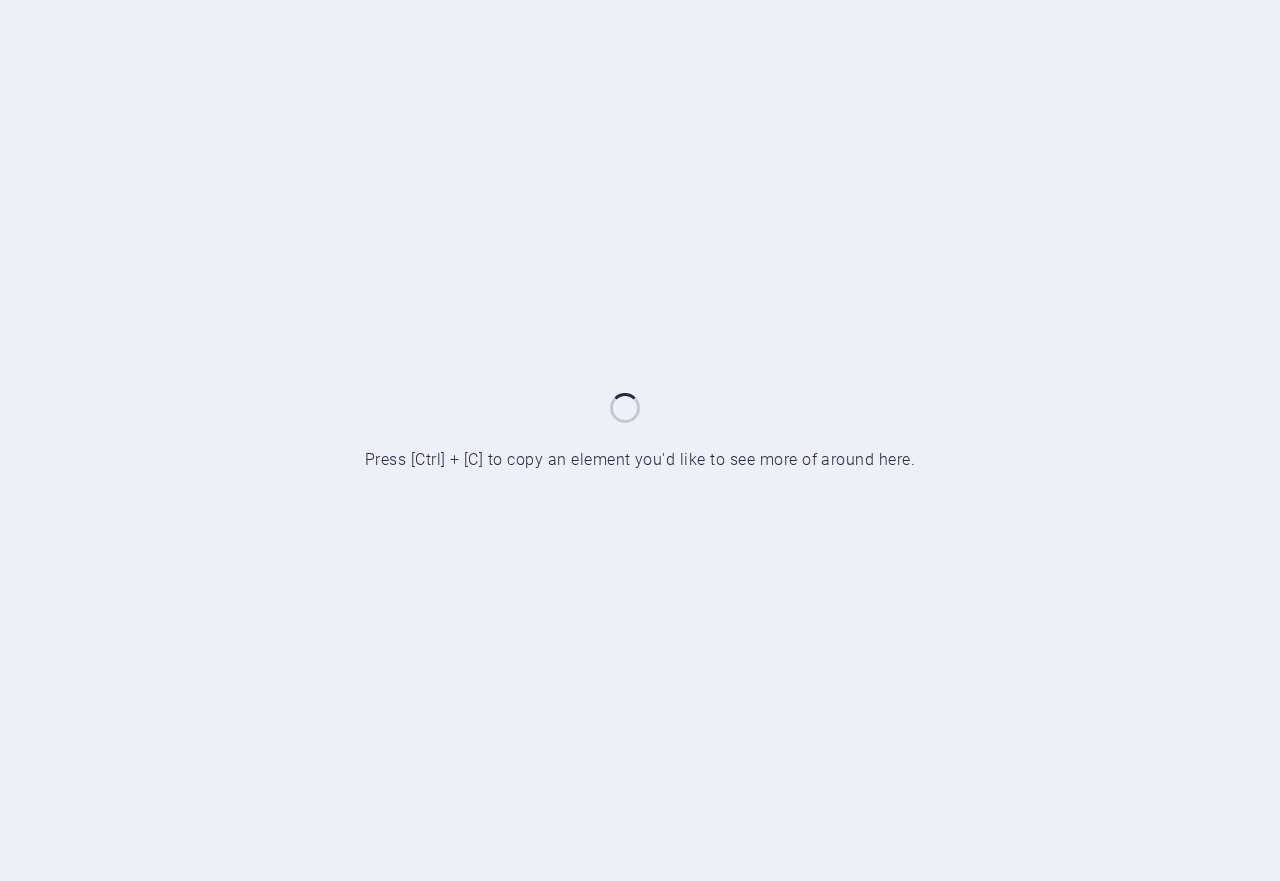 scroll, scrollTop: 0, scrollLeft: 0, axis: both 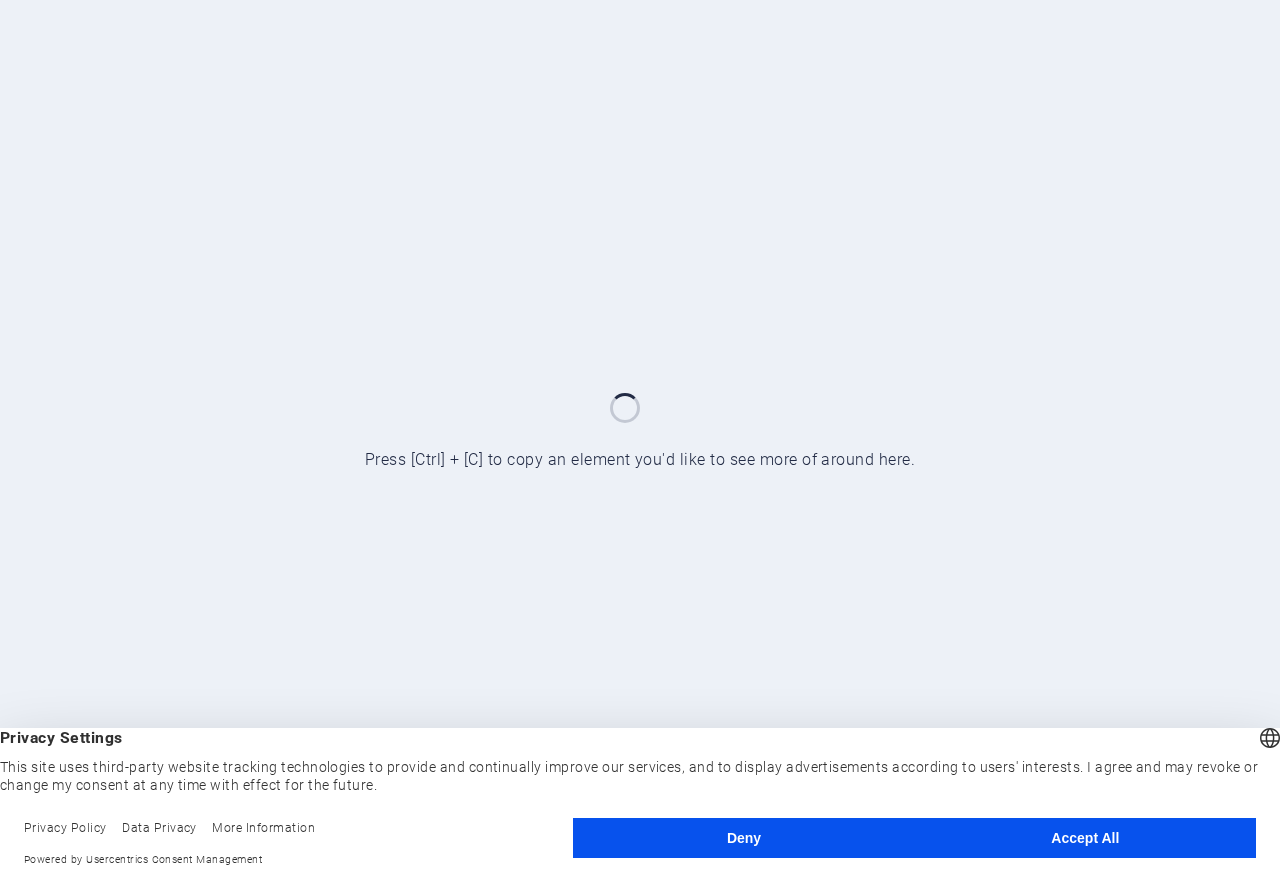 click on "Accept All" at bounding box center (1085, 838) 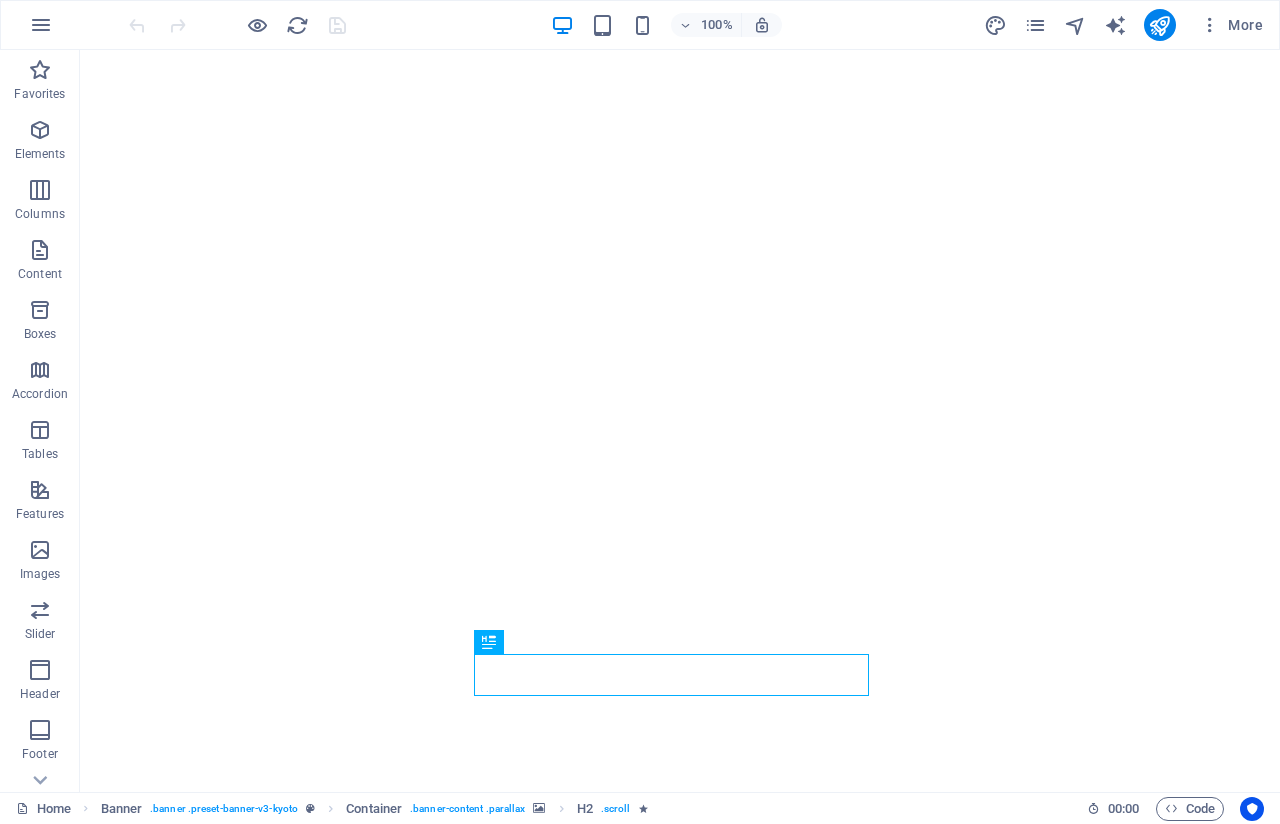 click on "Drag here to replace the existing content. Press “Ctrl” if you want to create a new element.
H2   Banner   Container   Menu   Menu Bar" at bounding box center [680, 421] 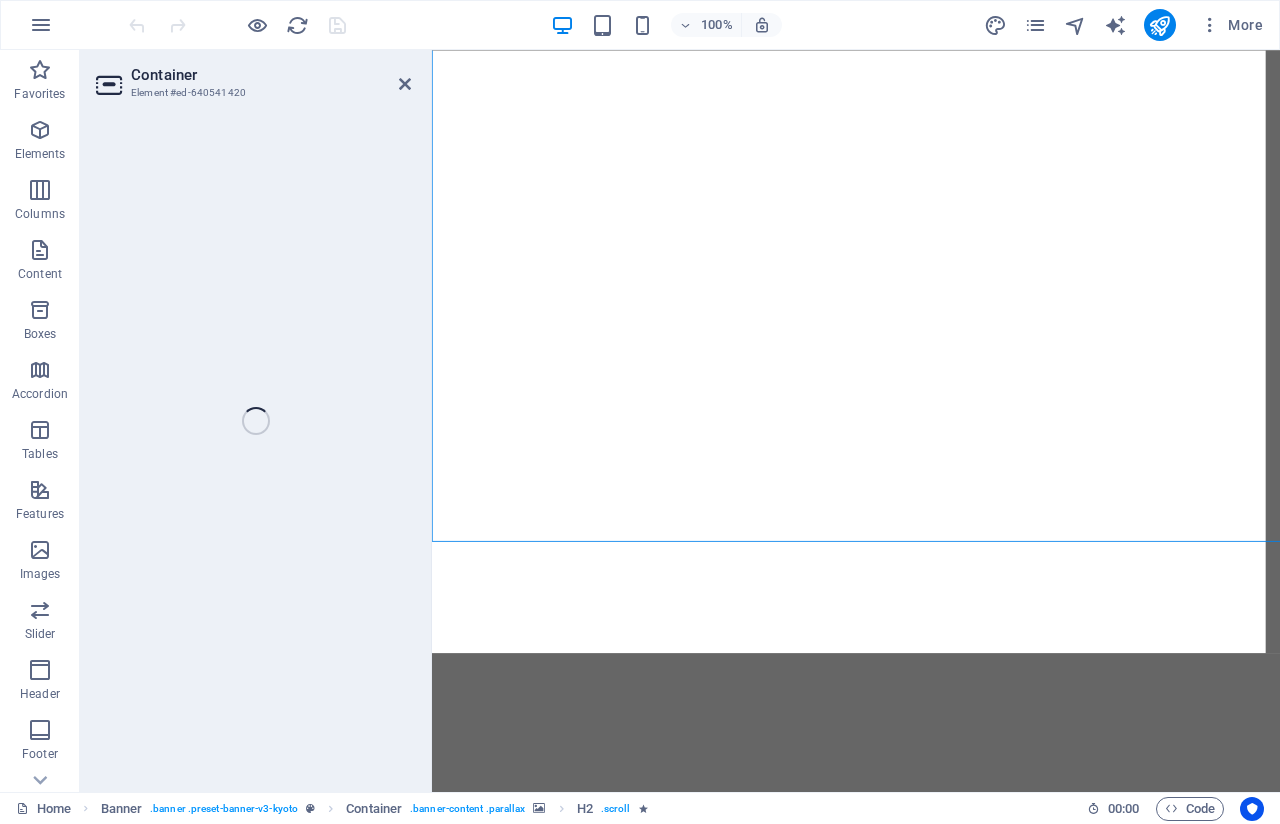 click on "Container Element #ed-640541420
Drag here to replace the existing content. Press “Ctrl” if you want to create a new element.
H2   Banner   Container   Menu   Menu Bar" at bounding box center [680, 421] 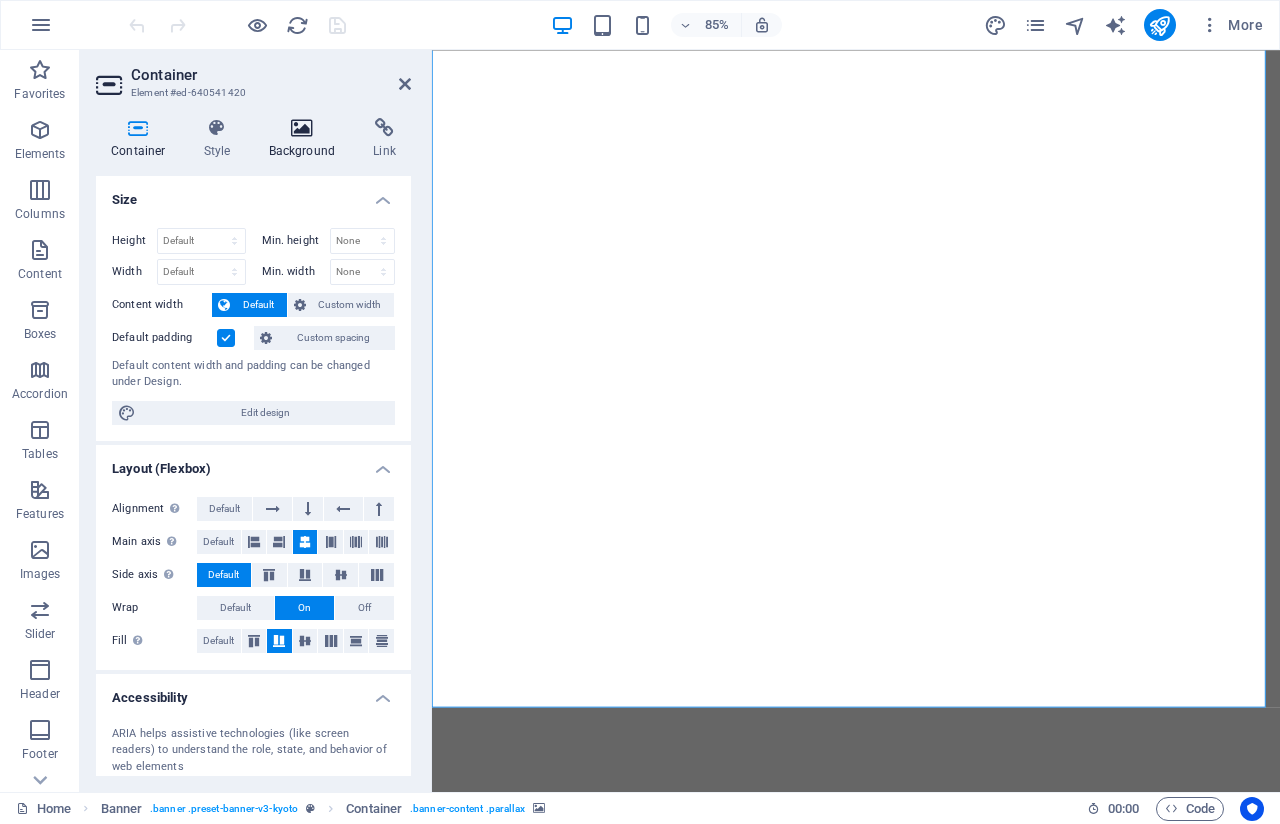 click at bounding box center [302, 128] 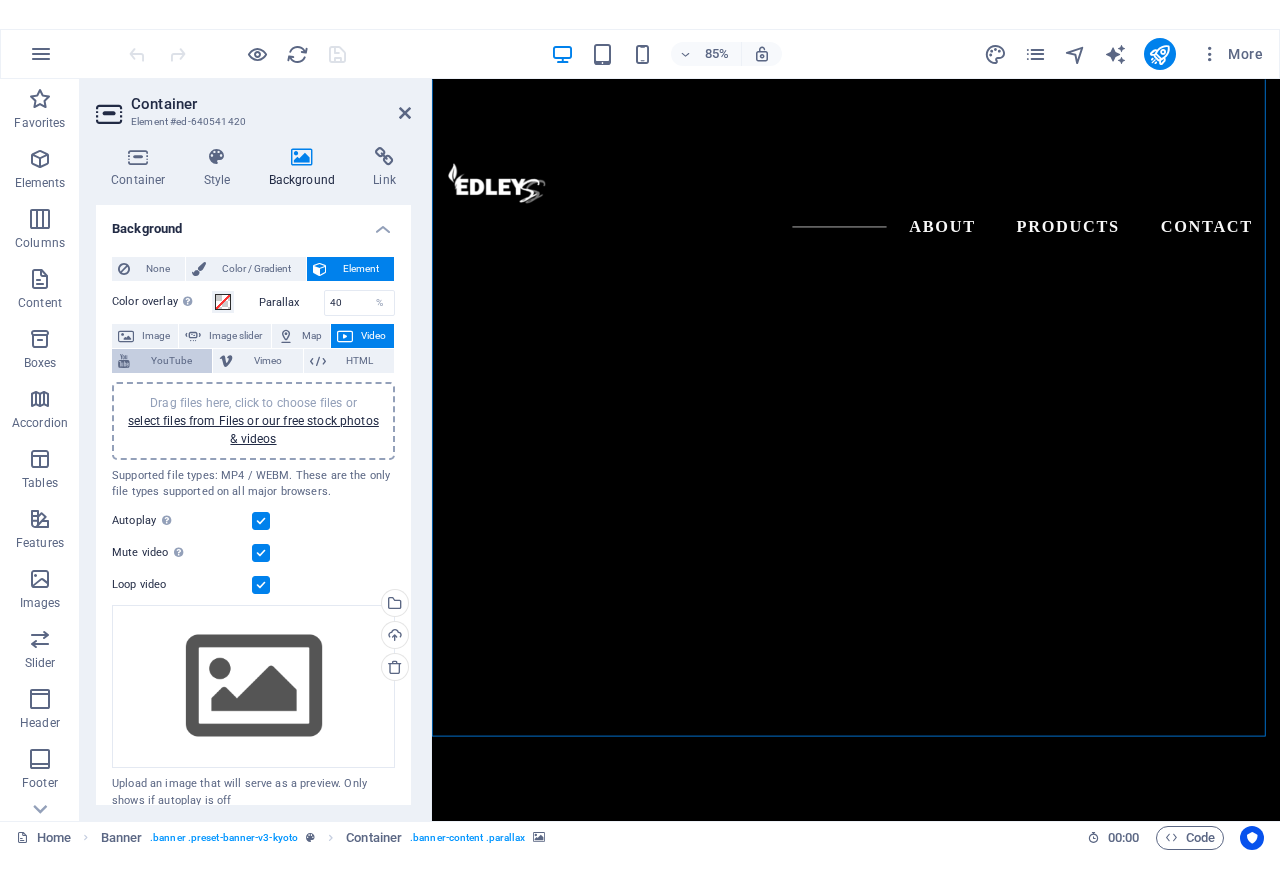 scroll, scrollTop: 100, scrollLeft: 0, axis: vertical 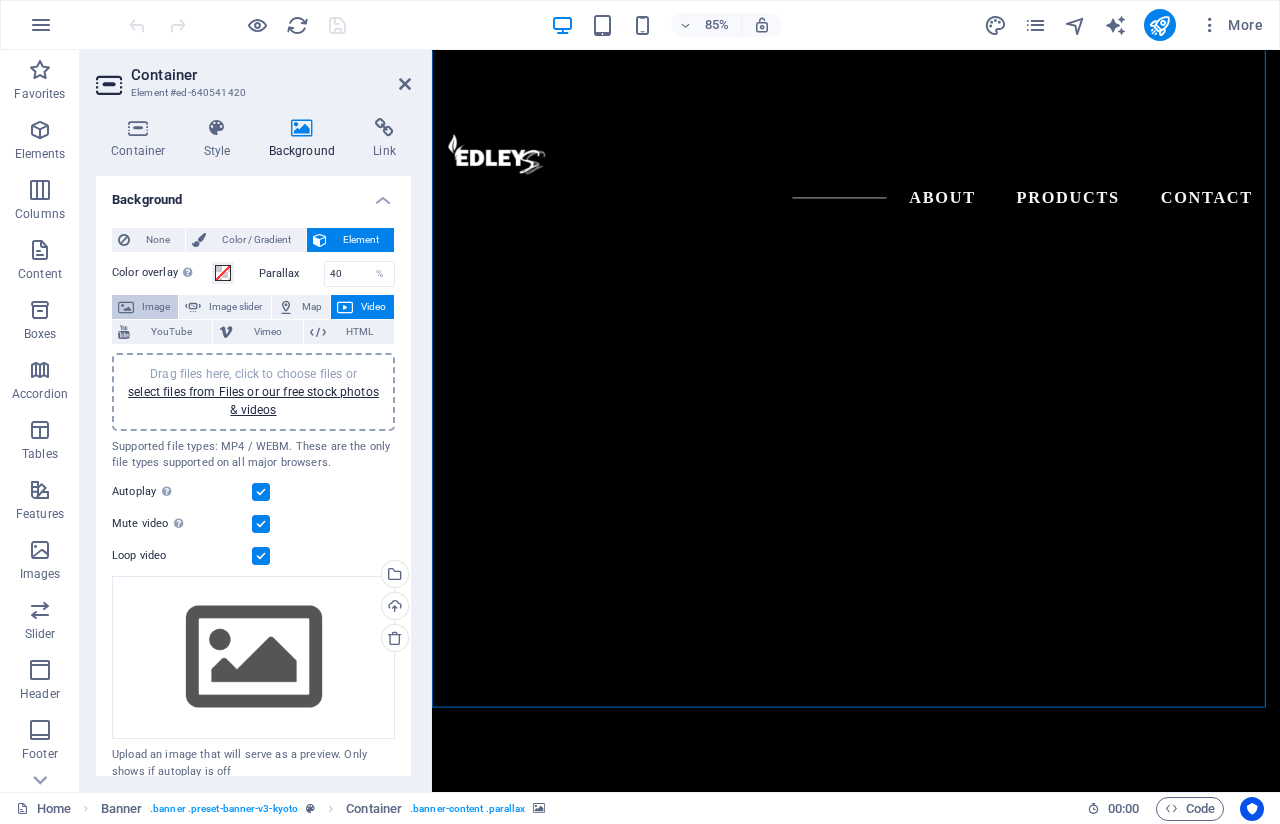 click on "Image" at bounding box center (156, 307) 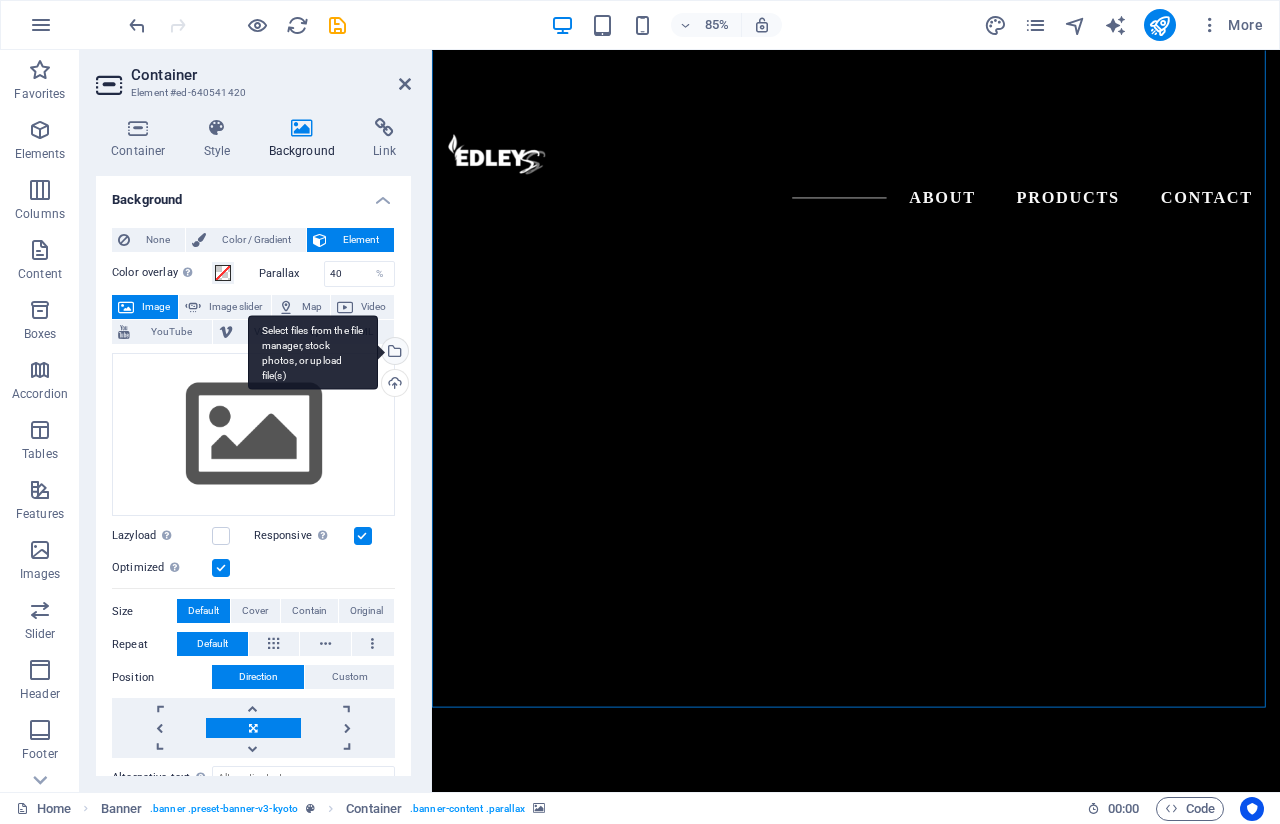 click on "Select files from the file manager, stock photos, or upload file(s)" at bounding box center [393, 353] 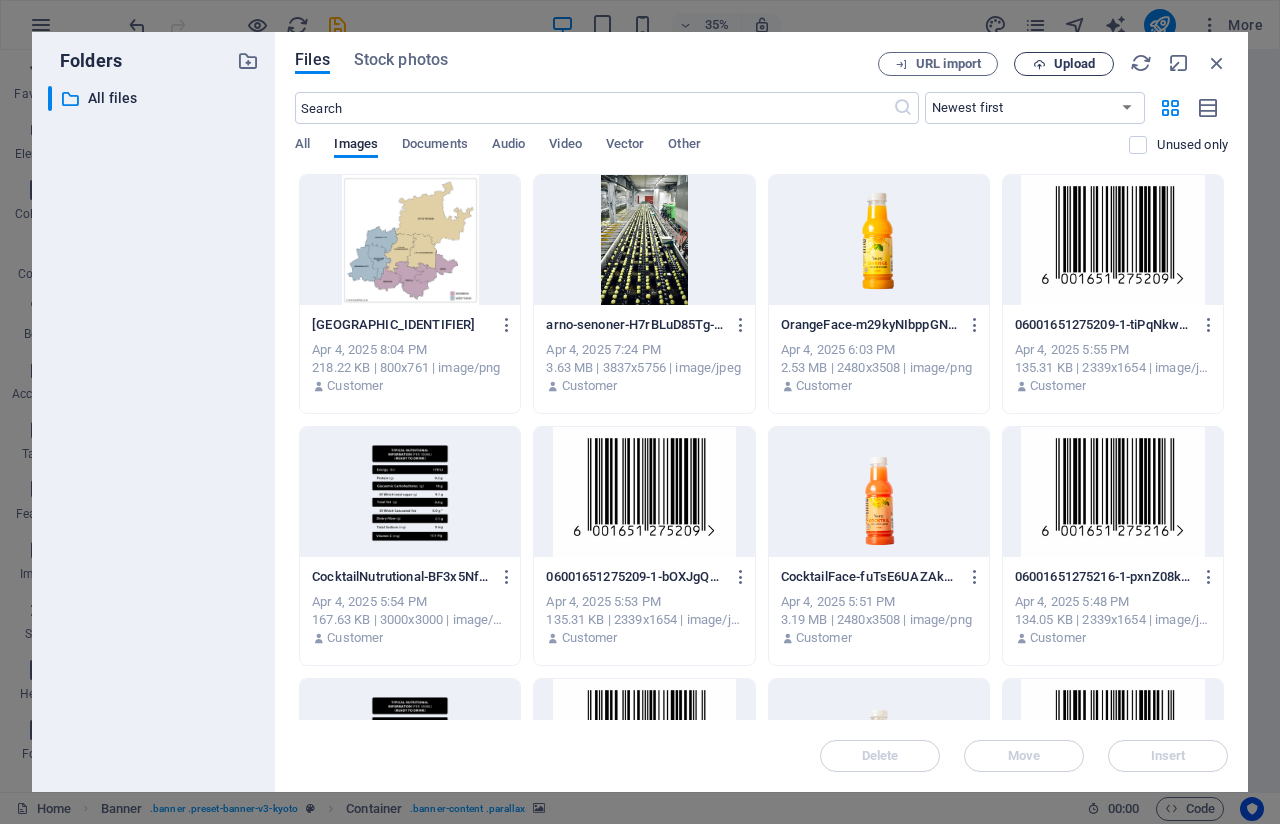 click on "Upload" at bounding box center [1074, 64] 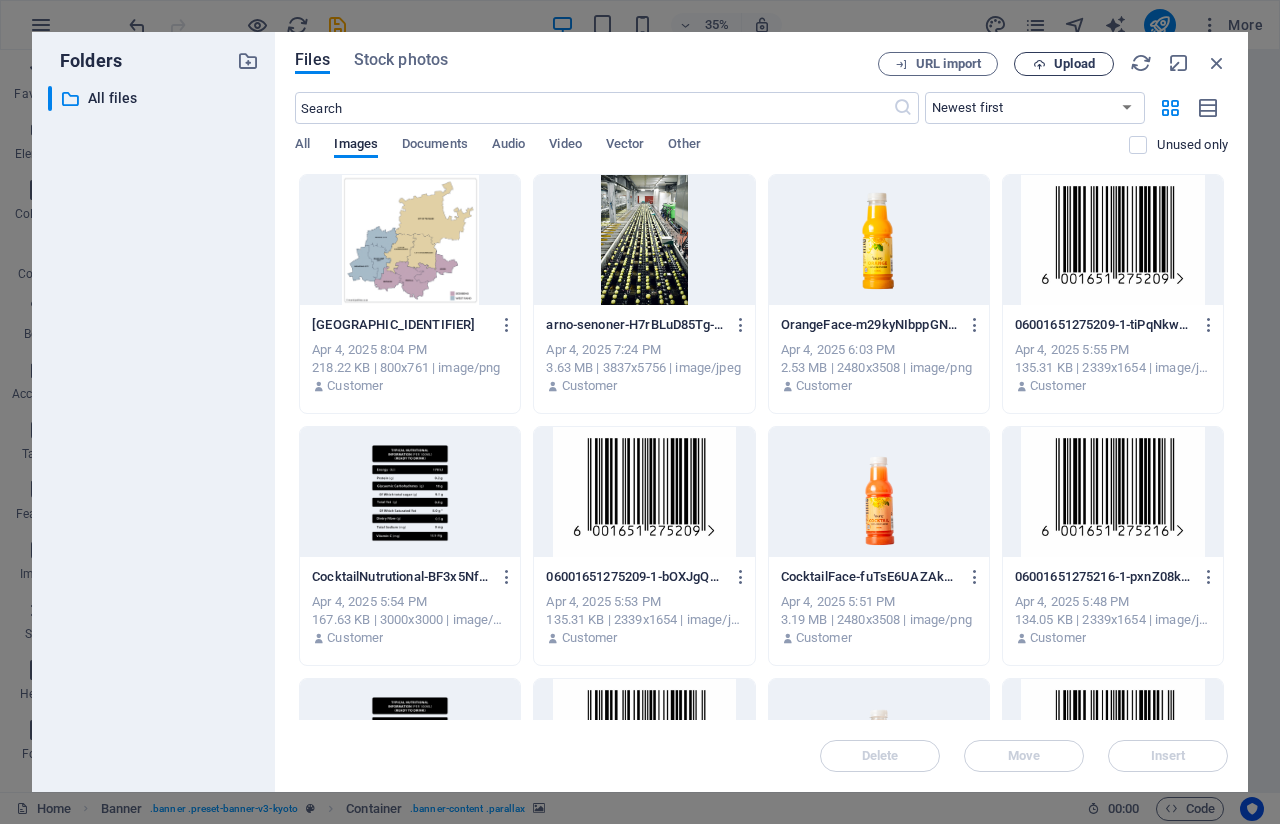 click on "Upload" at bounding box center (1074, 64) 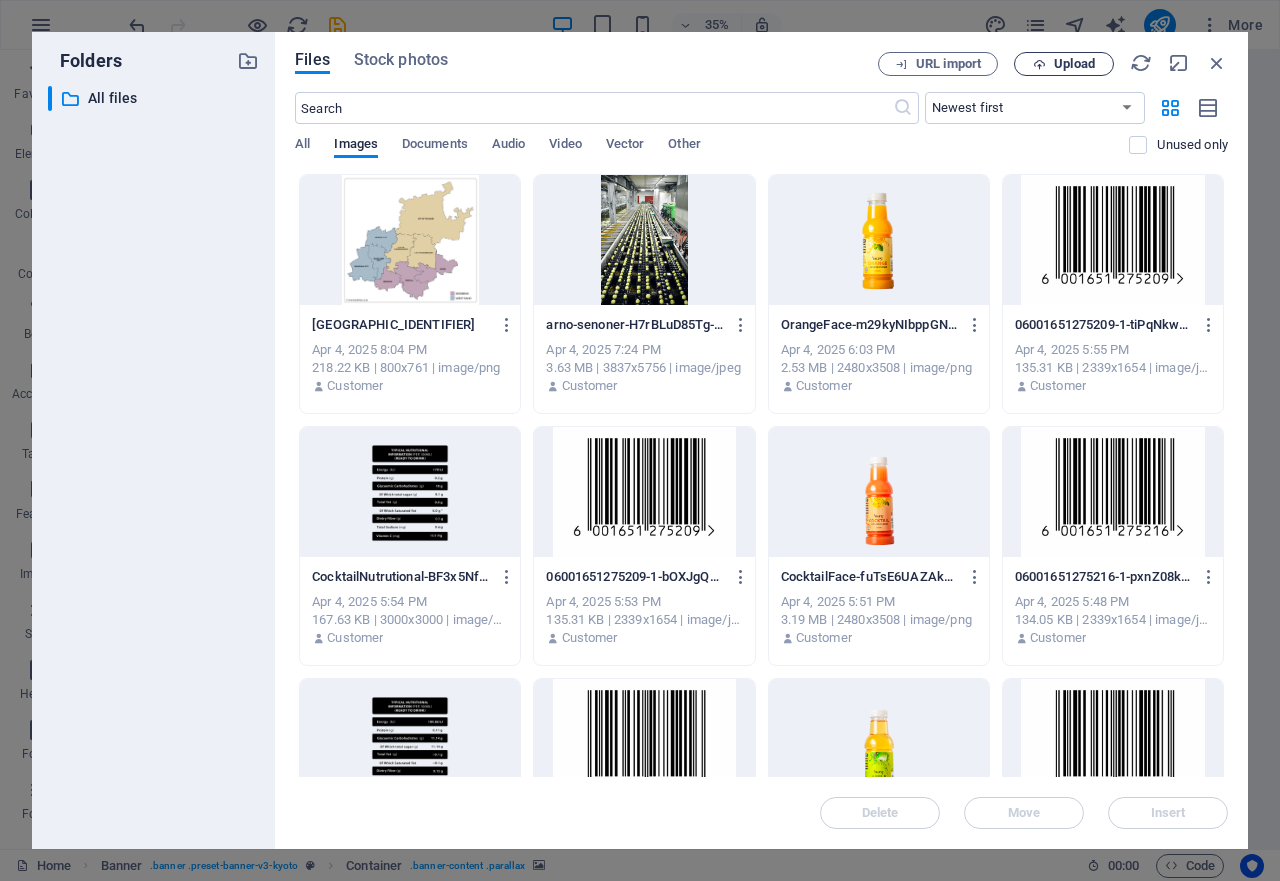 click on "Upload" at bounding box center [1074, 64] 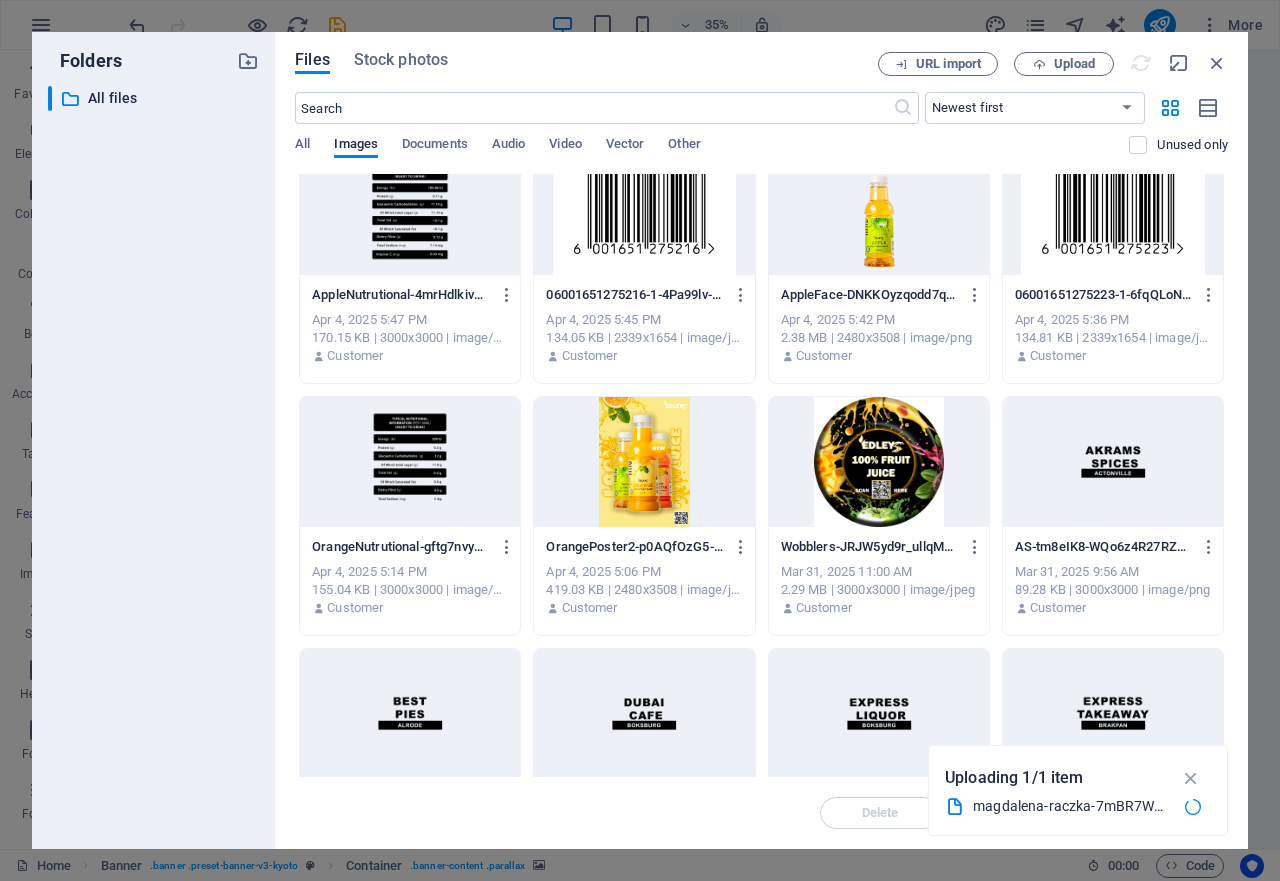 scroll, scrollTop: 717, scrollLeft: 0, axis: vertical 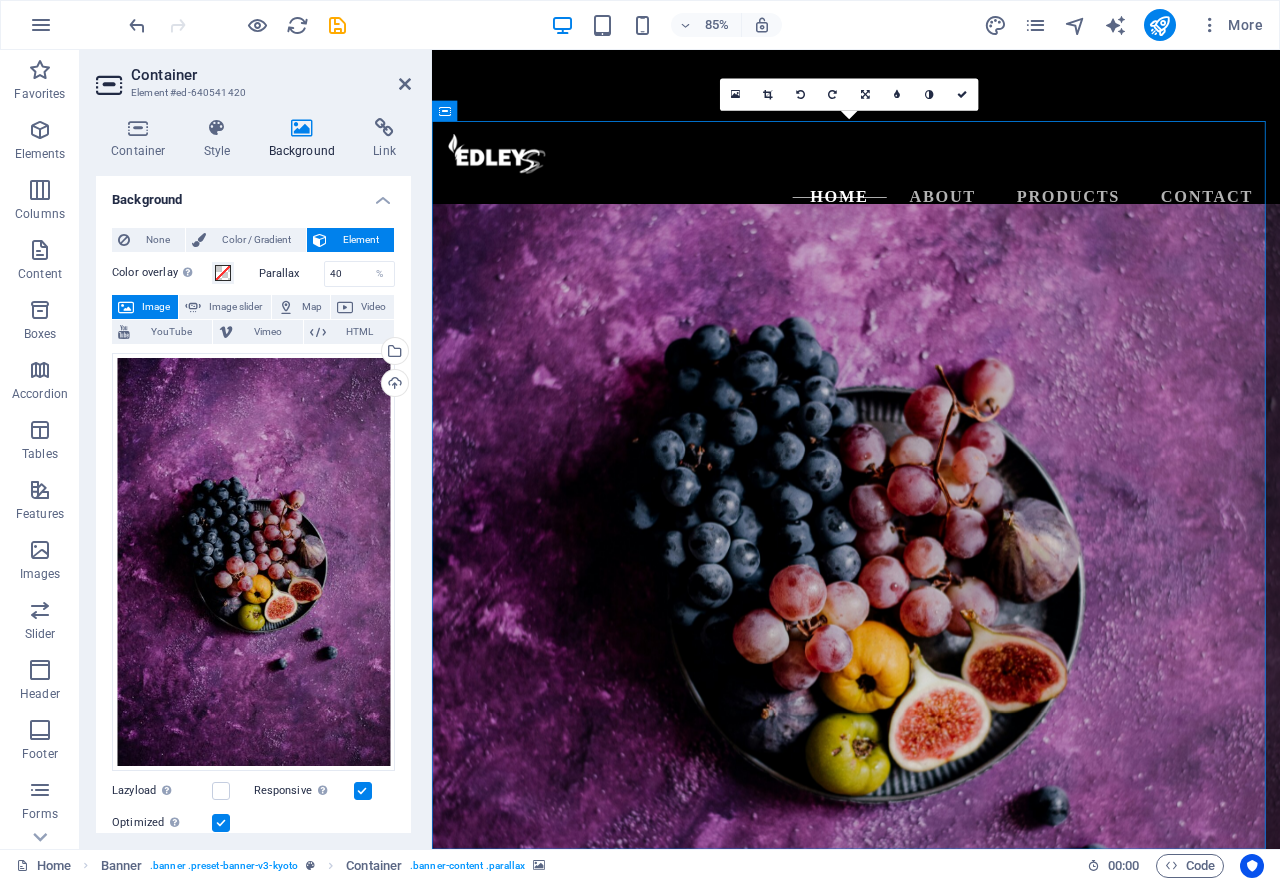drag, startPoint x: 1428, startPoint y: 481, endPoint x: 1708, endPoint y: 91, distance: 480.10416 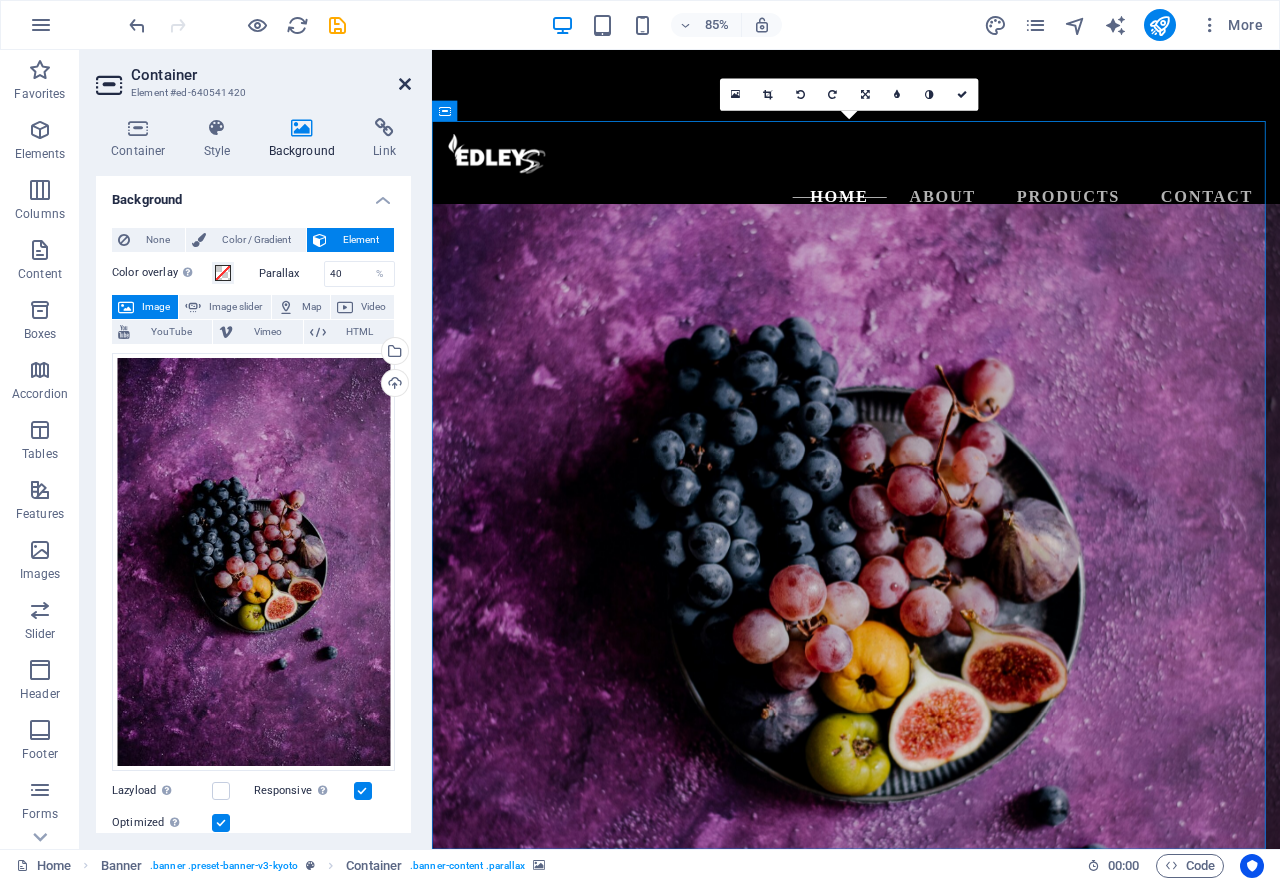 click at bounding box center [405, 84] 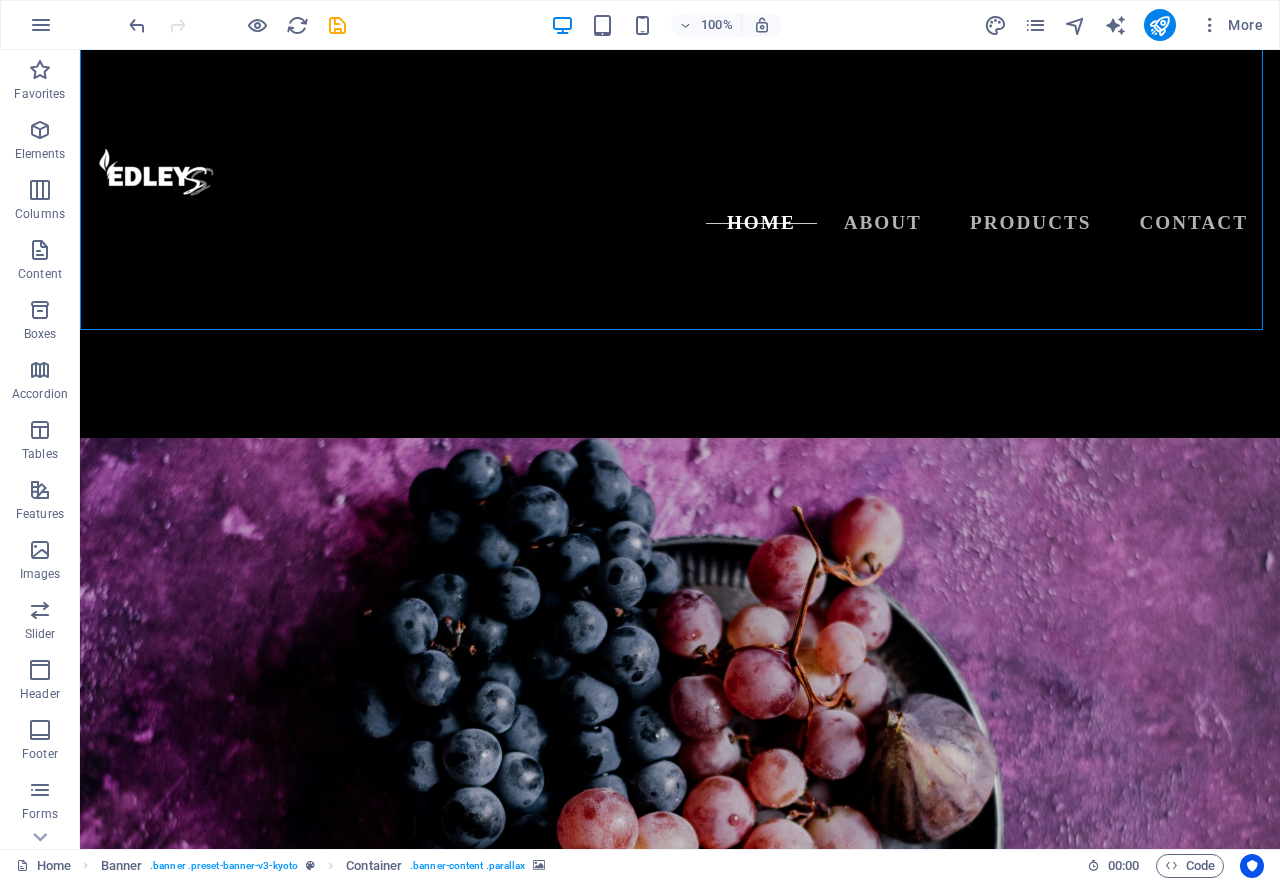 scroll, scrollTop: 559, scrollLeft: 0, axis: vertical 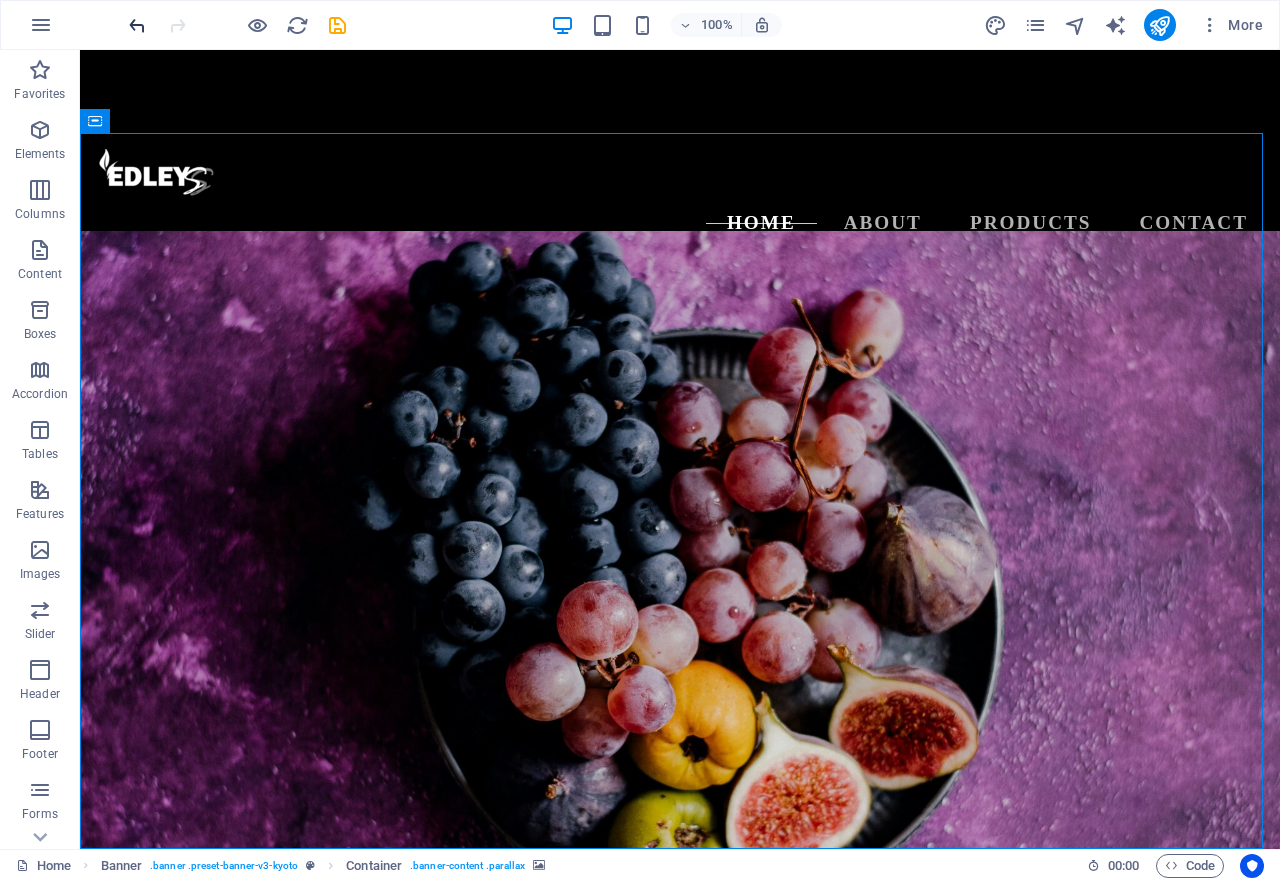 click at bounding box center [137, 25] 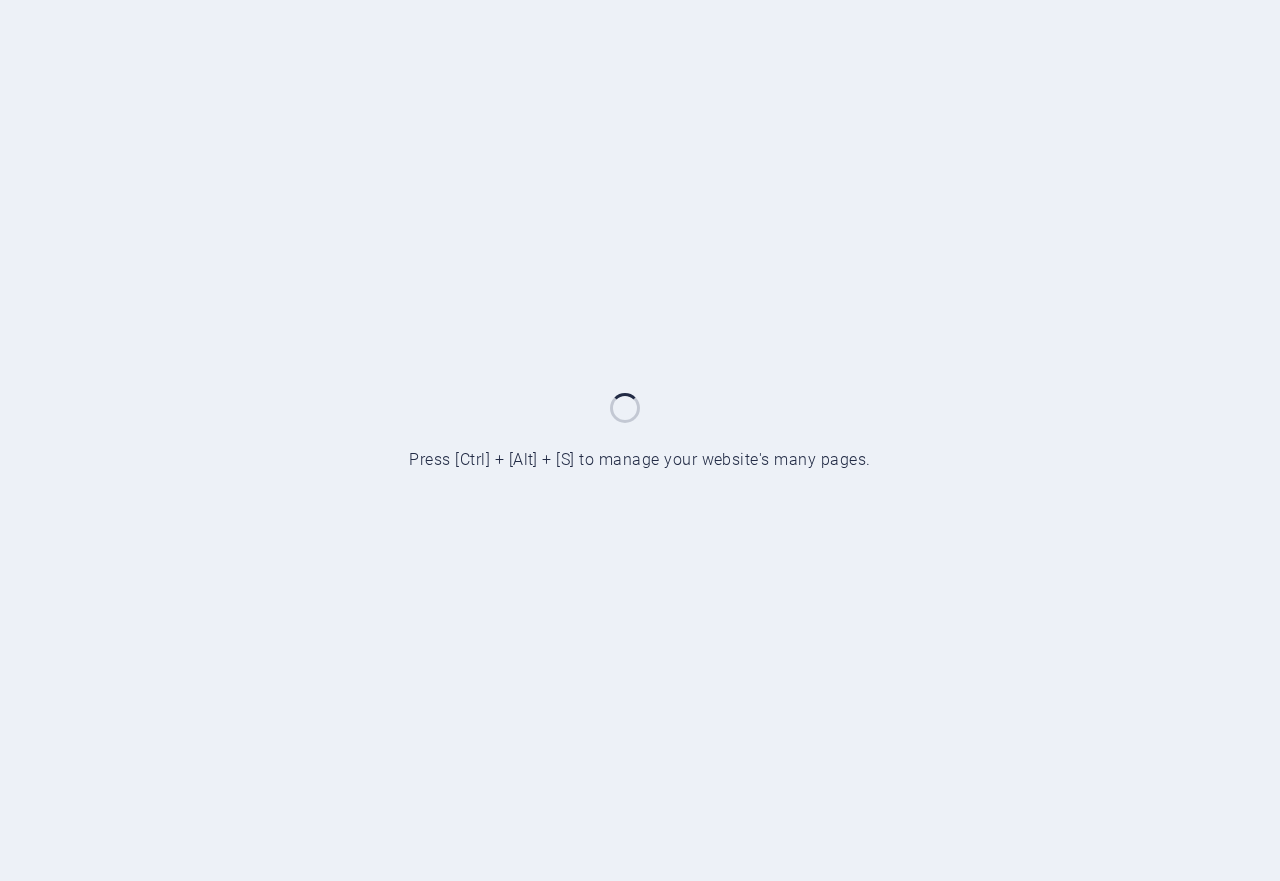 scroll, scrollTop: 0, scrollLeft: 0, axis: both 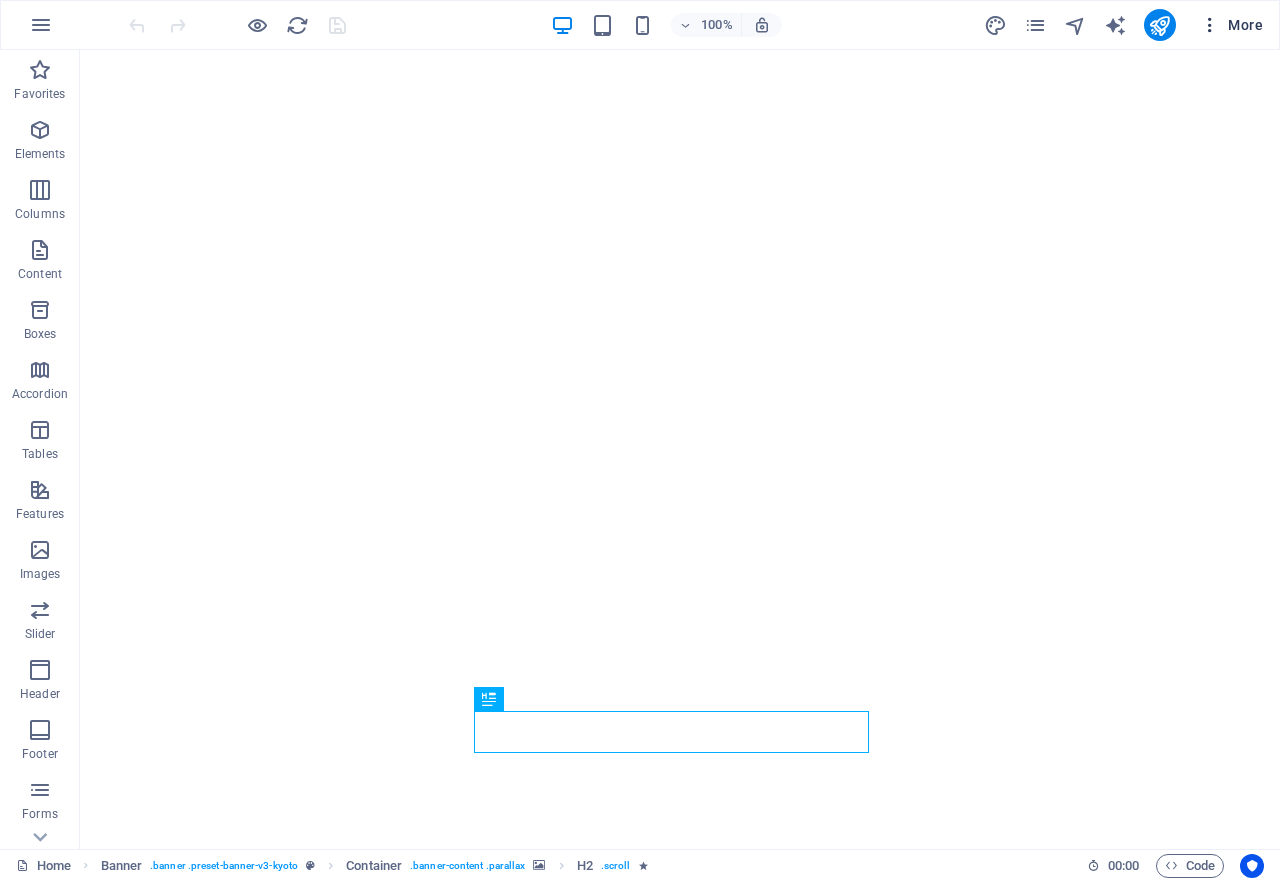 click at bounding box center (1210, 25) 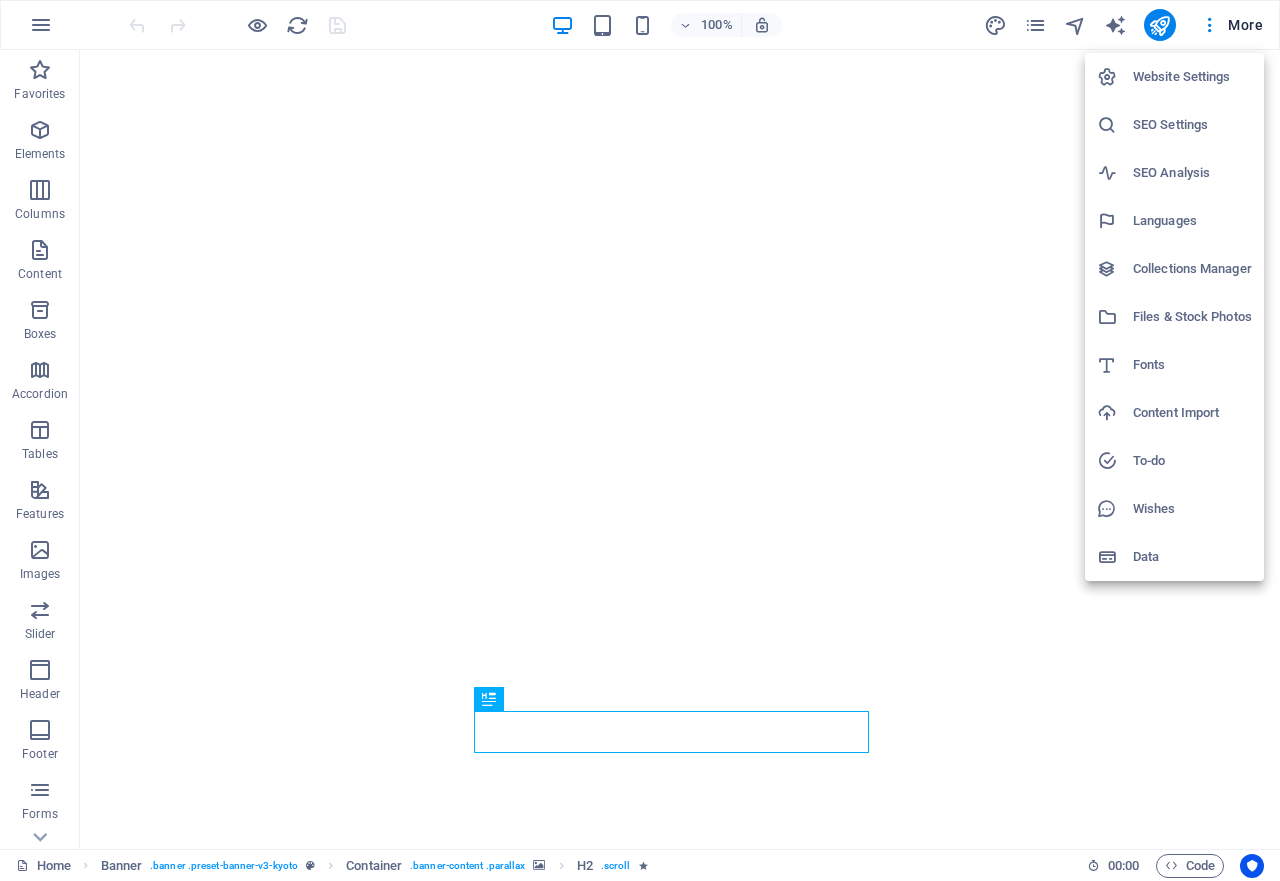click on "Website Settings" at bounding box center [1174, 77] 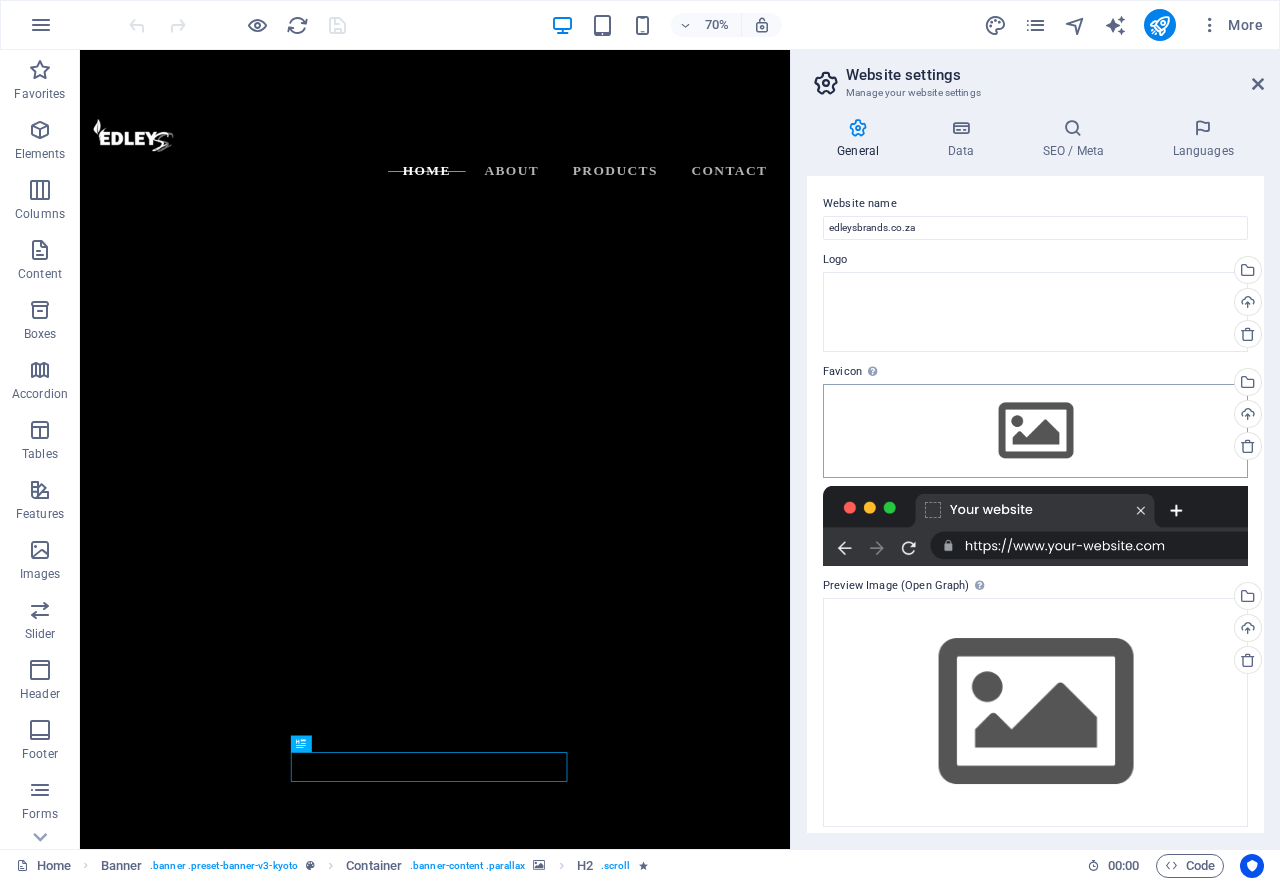 scroll, scrollTop: 0, scrollLeft: 0, axis: both 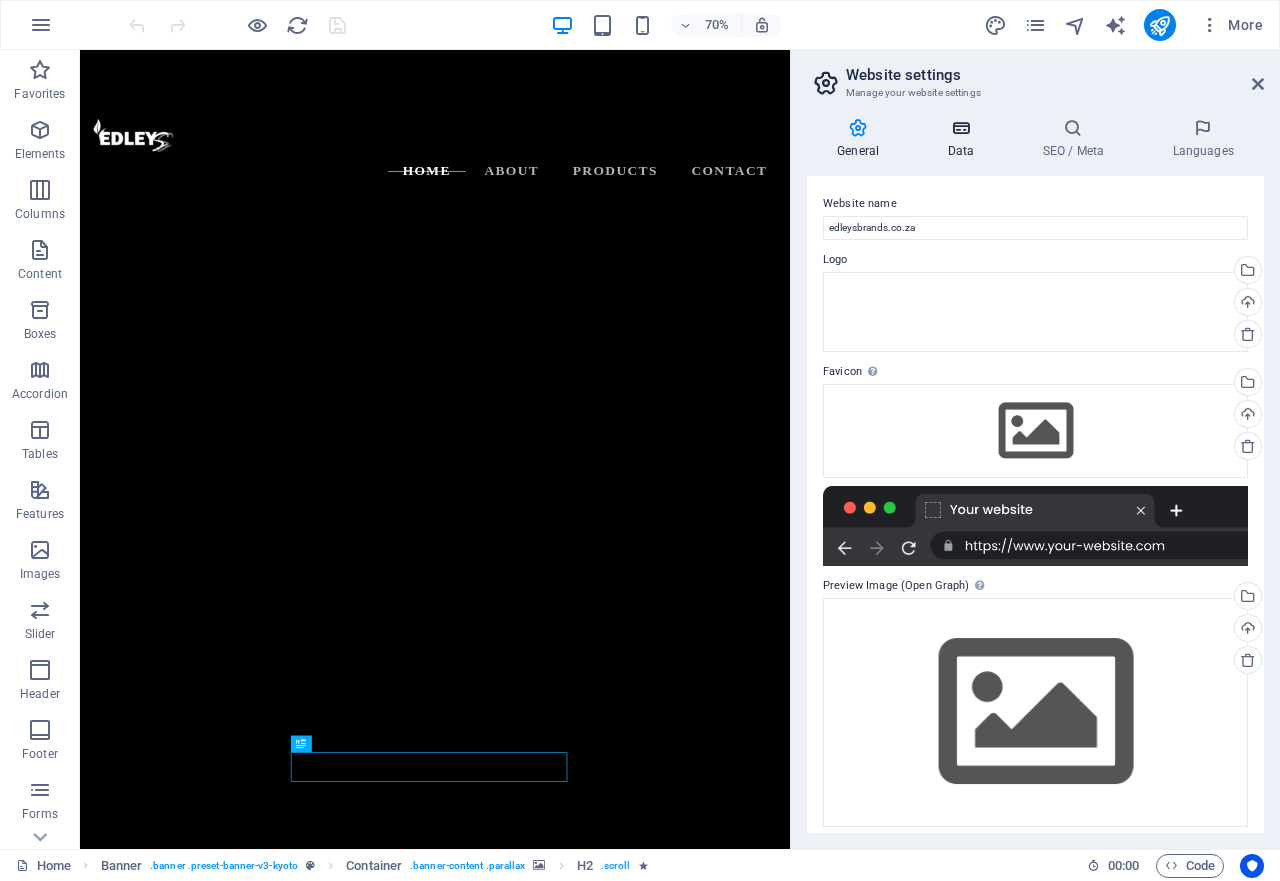 click on "Data" at bounding box center [964, 139] 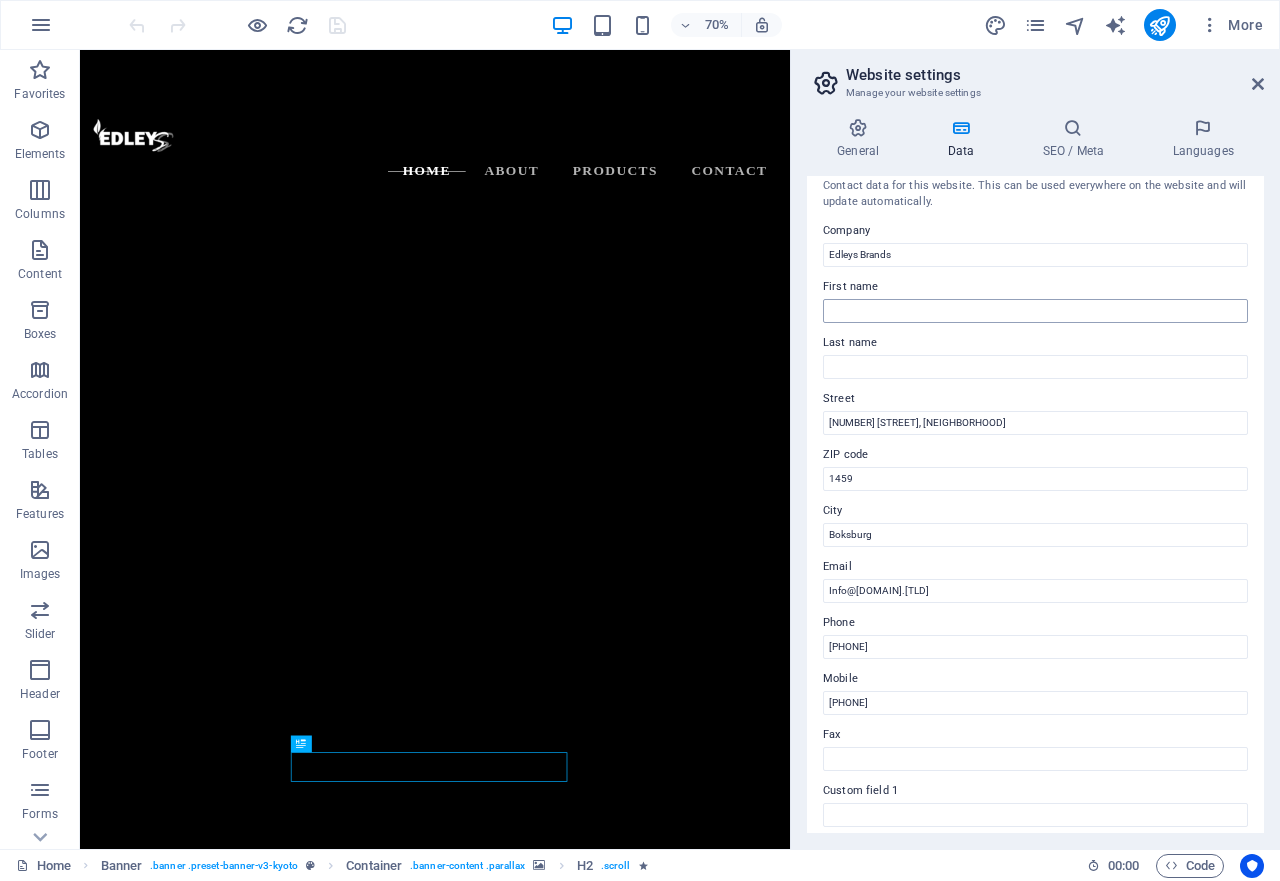 scroll, scrollTop: 0, scrollLeft: 0, axis: both 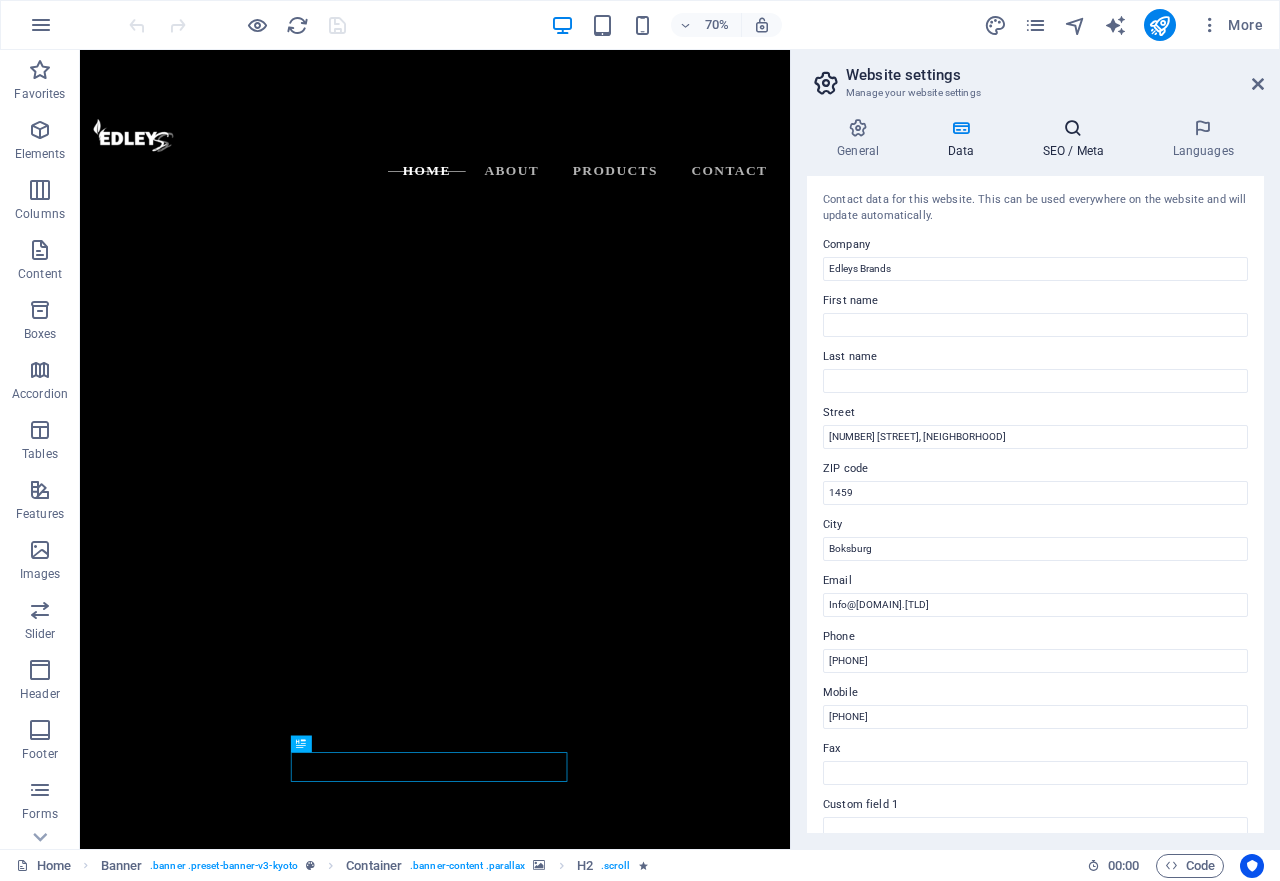 click at bounding box center (1073, 128) 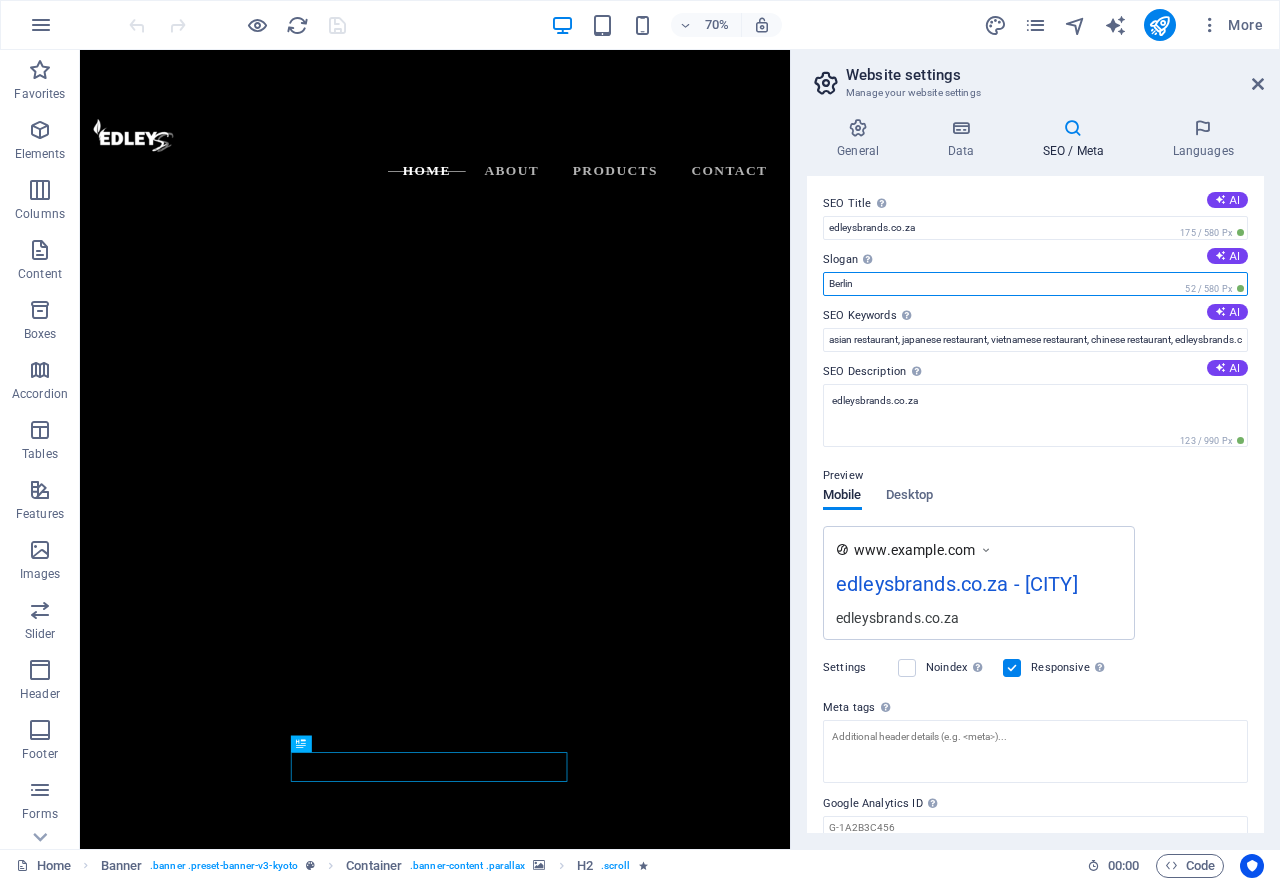 drag, startPoint x: 1078, startPoint y: 335, endPoint x: 1017, endPoint y: 402, distance: 90.60905 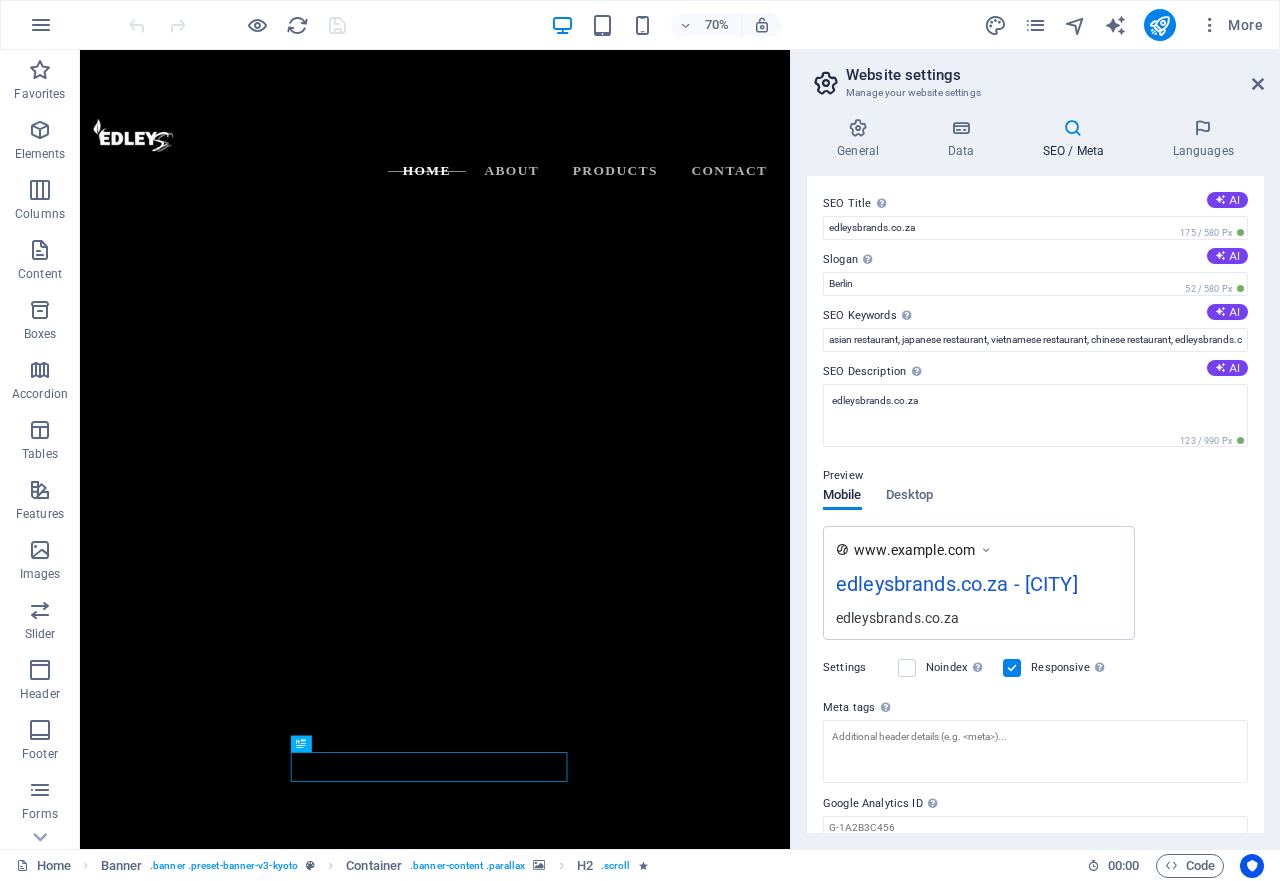 click at bounding box center (587, 777) 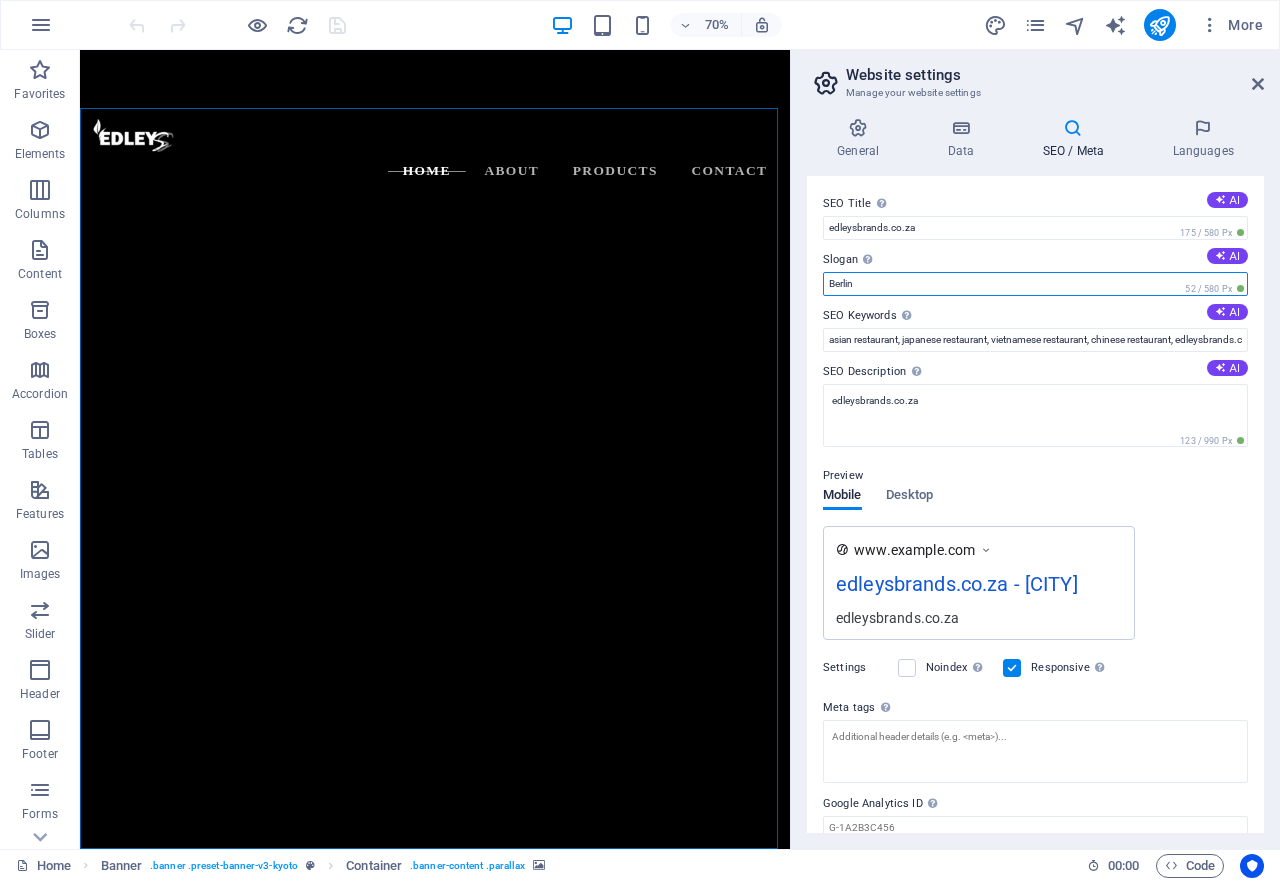 drag, startPoint x: 954, startPoint y: 337, endPoint x: 1077, endPoint y: 381, distance: 130.63307 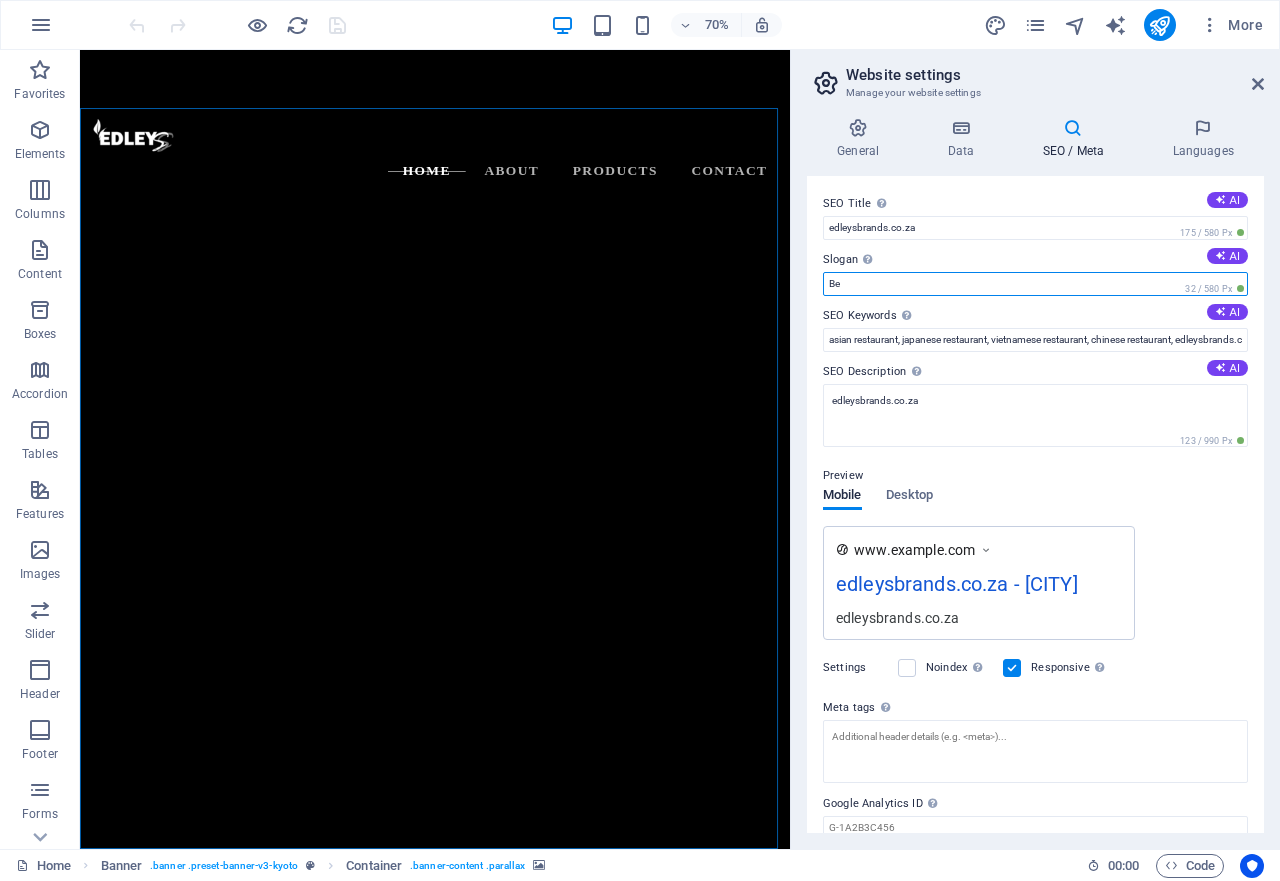 type on "B" 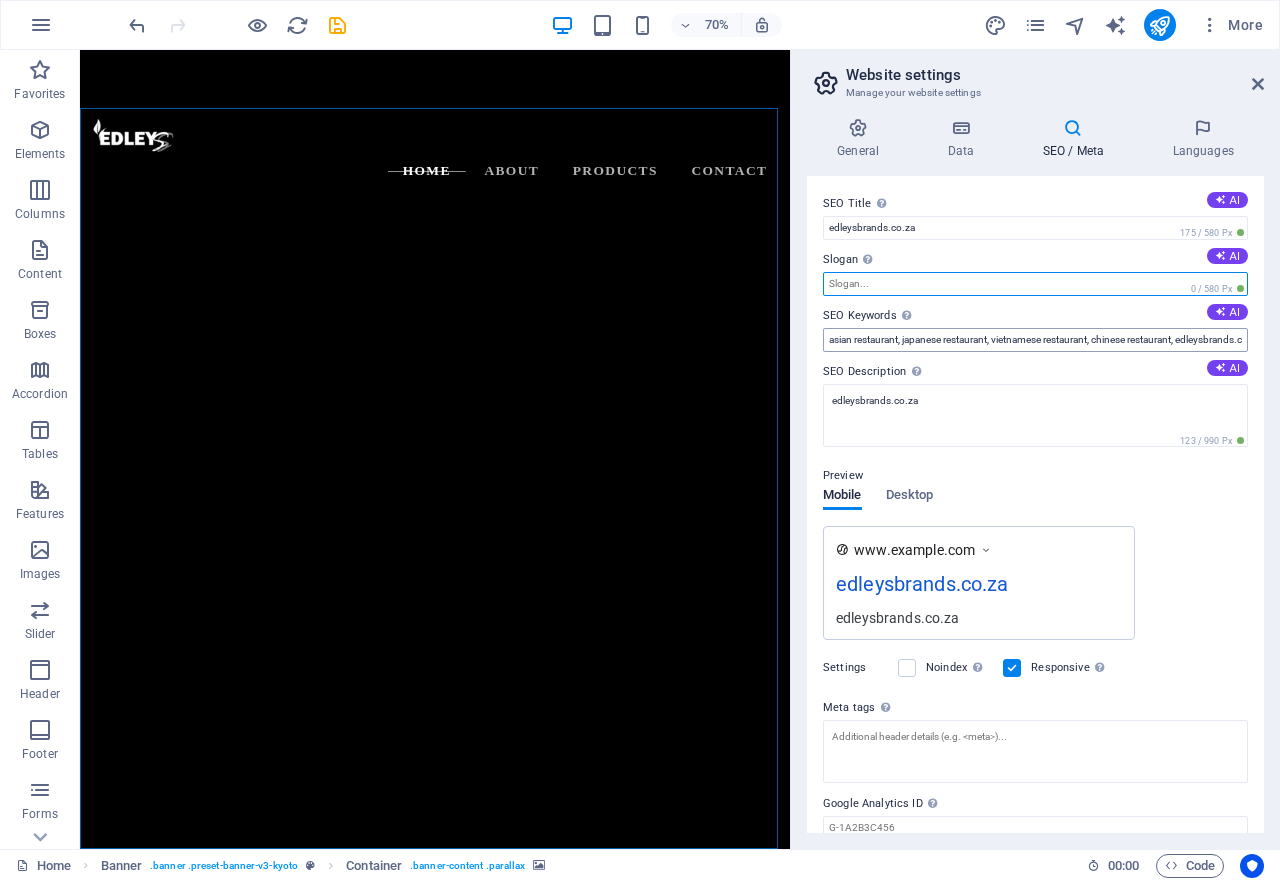 type 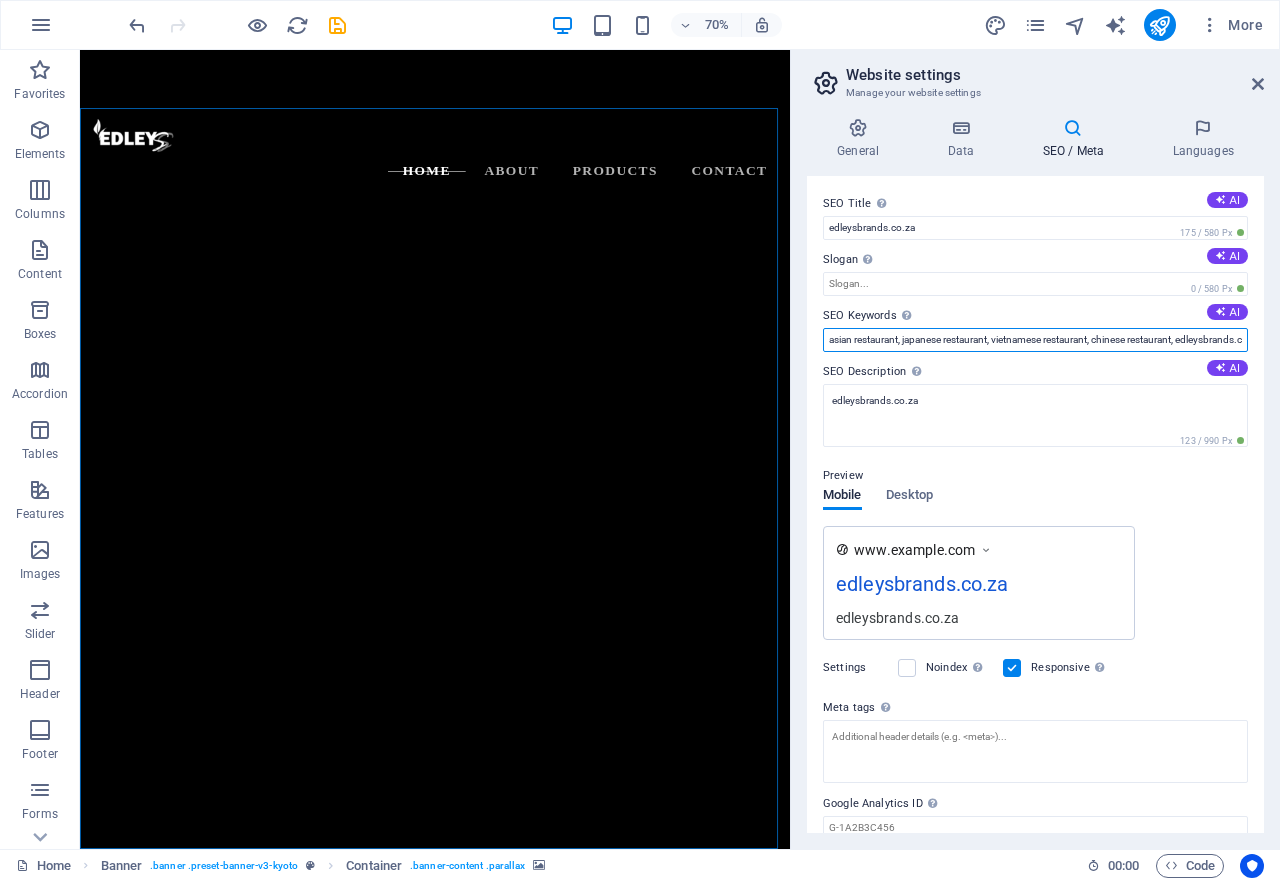 scroll, scrollTop: 0, scrollLeft: 50, axis: horizontal 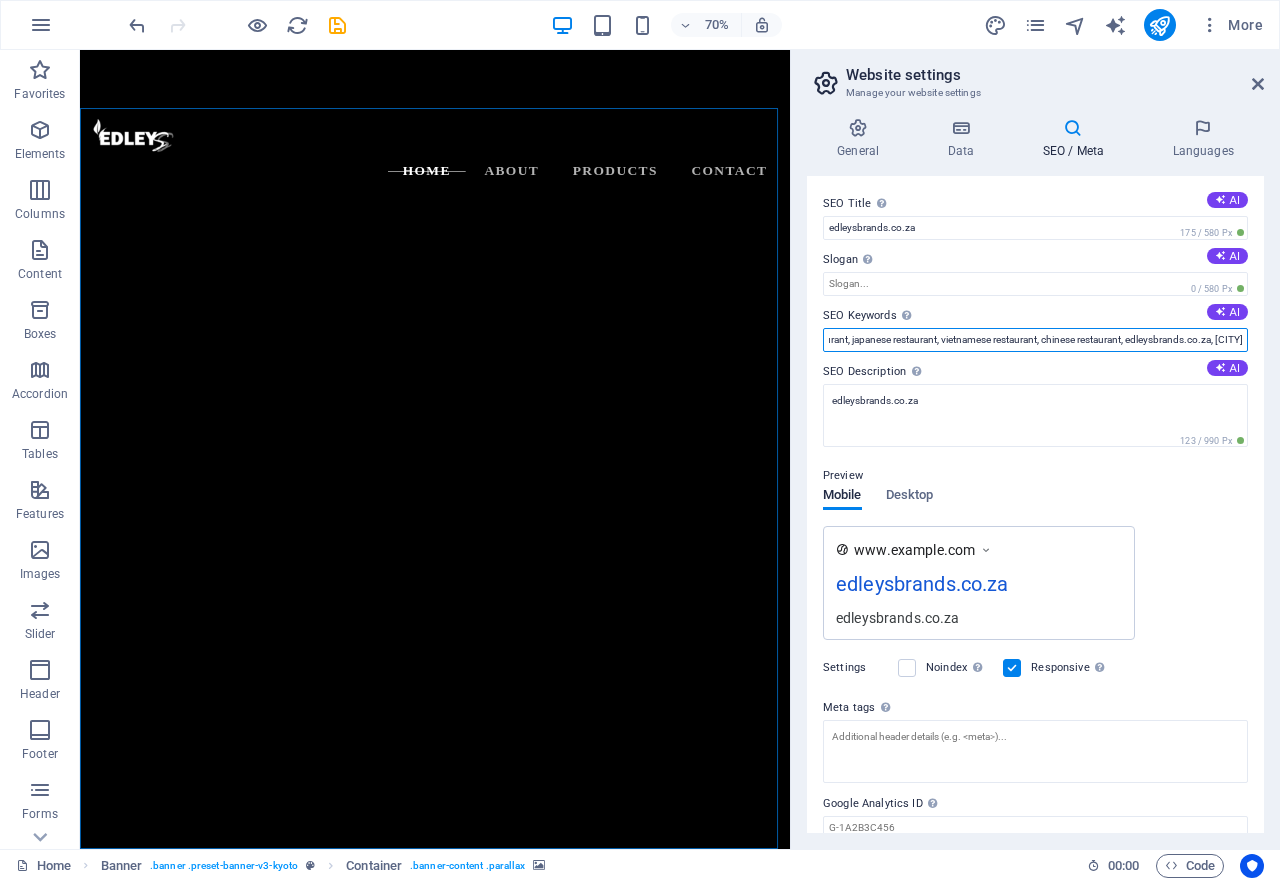 drag, startPoint x: 828, startPoint y: 338, endPoint x: 1279, endPoint y: 335, distance: 451.00998 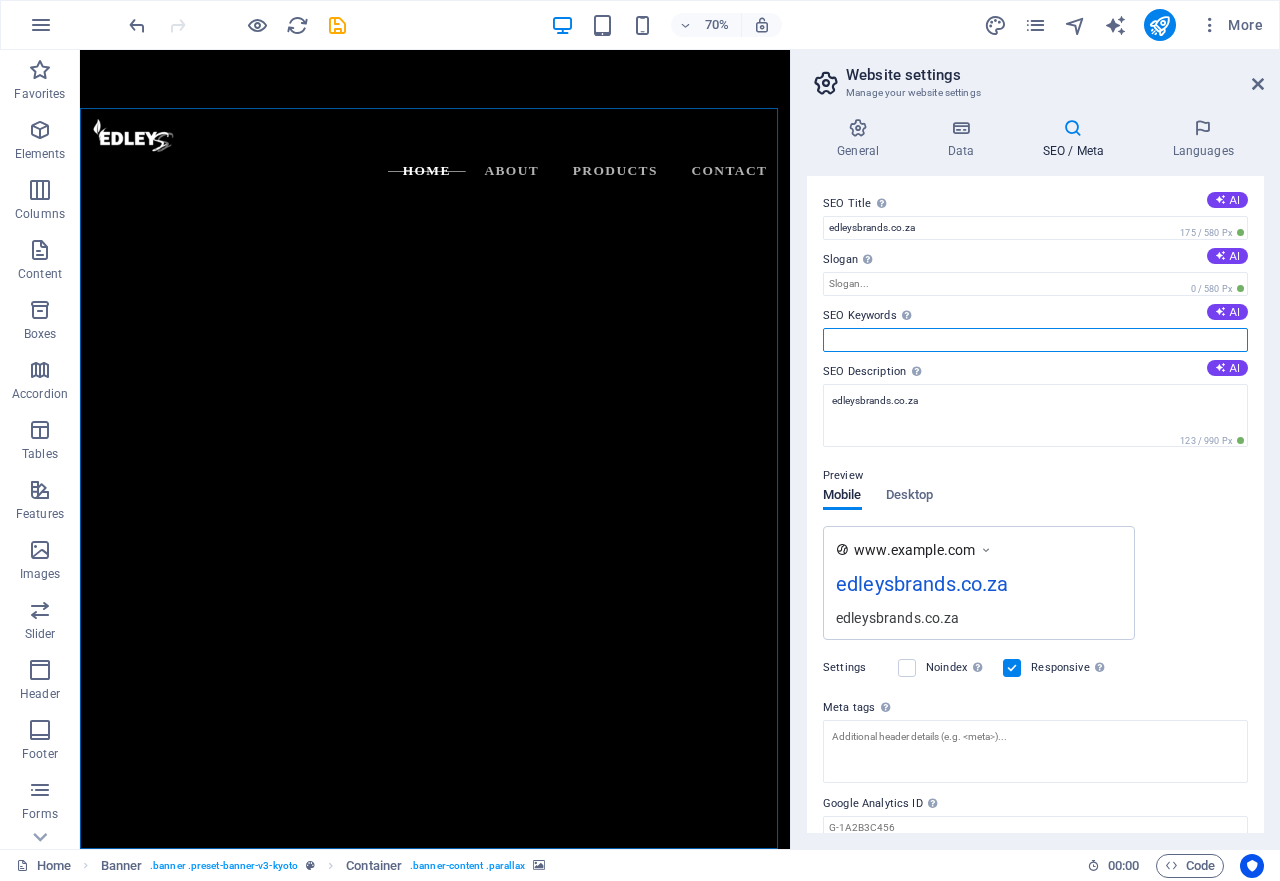 scroll, scrollTop: 0, scrollLeft: 0, axis: both 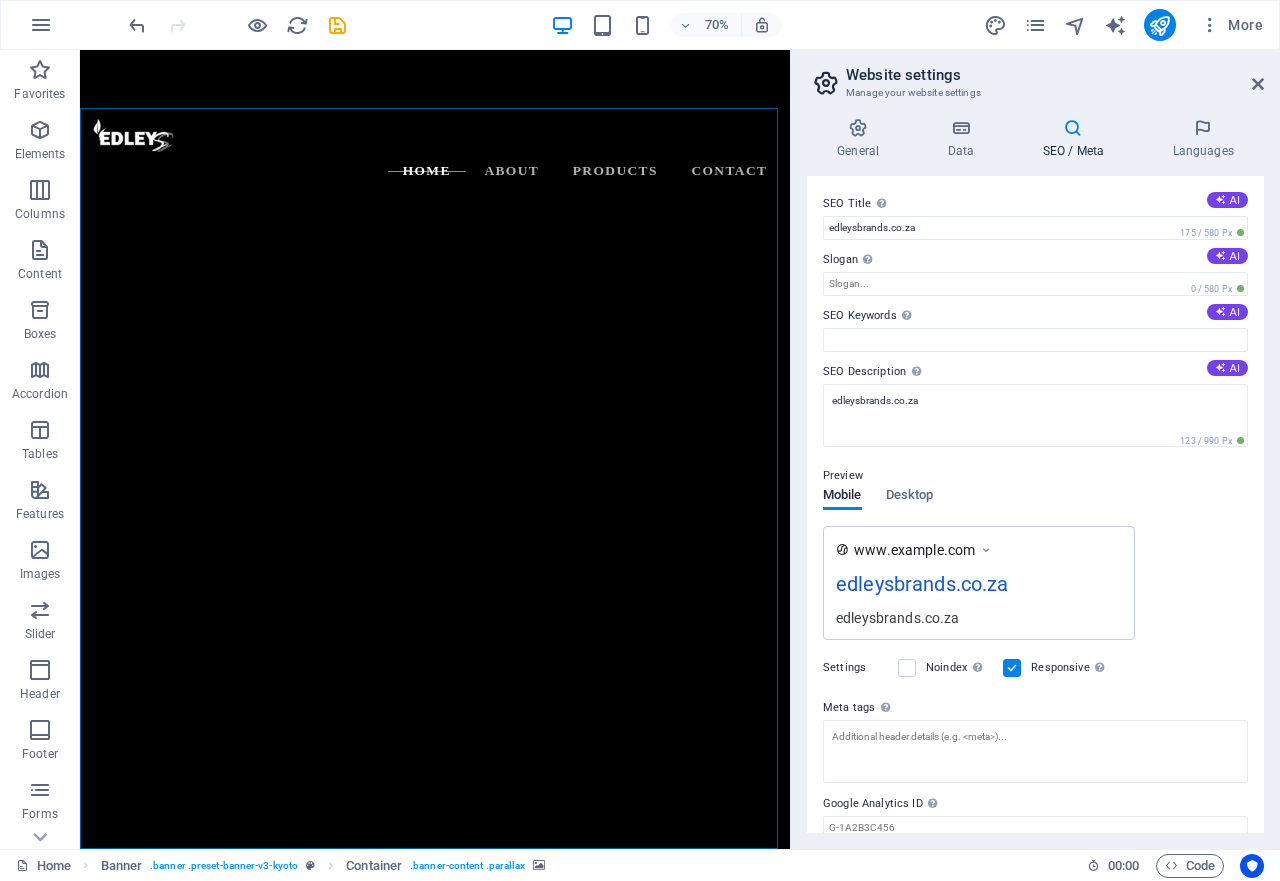 click on "SEO Description Describe the contents of your website - this is crucial for search engines and SEO! AI" at bounding box center (1035, 372) 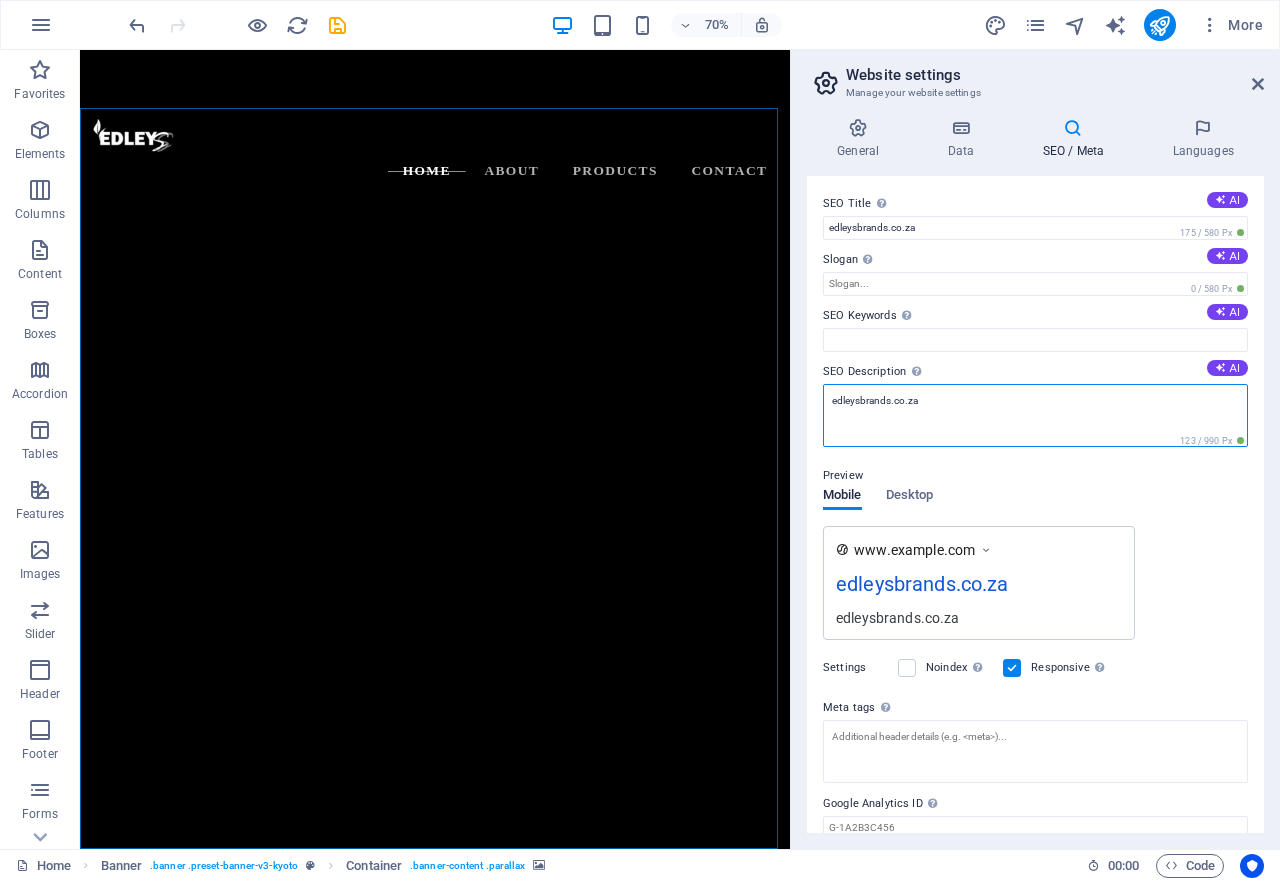 click on "edleysbrands.co.za" at bounding box center [1035, 415] 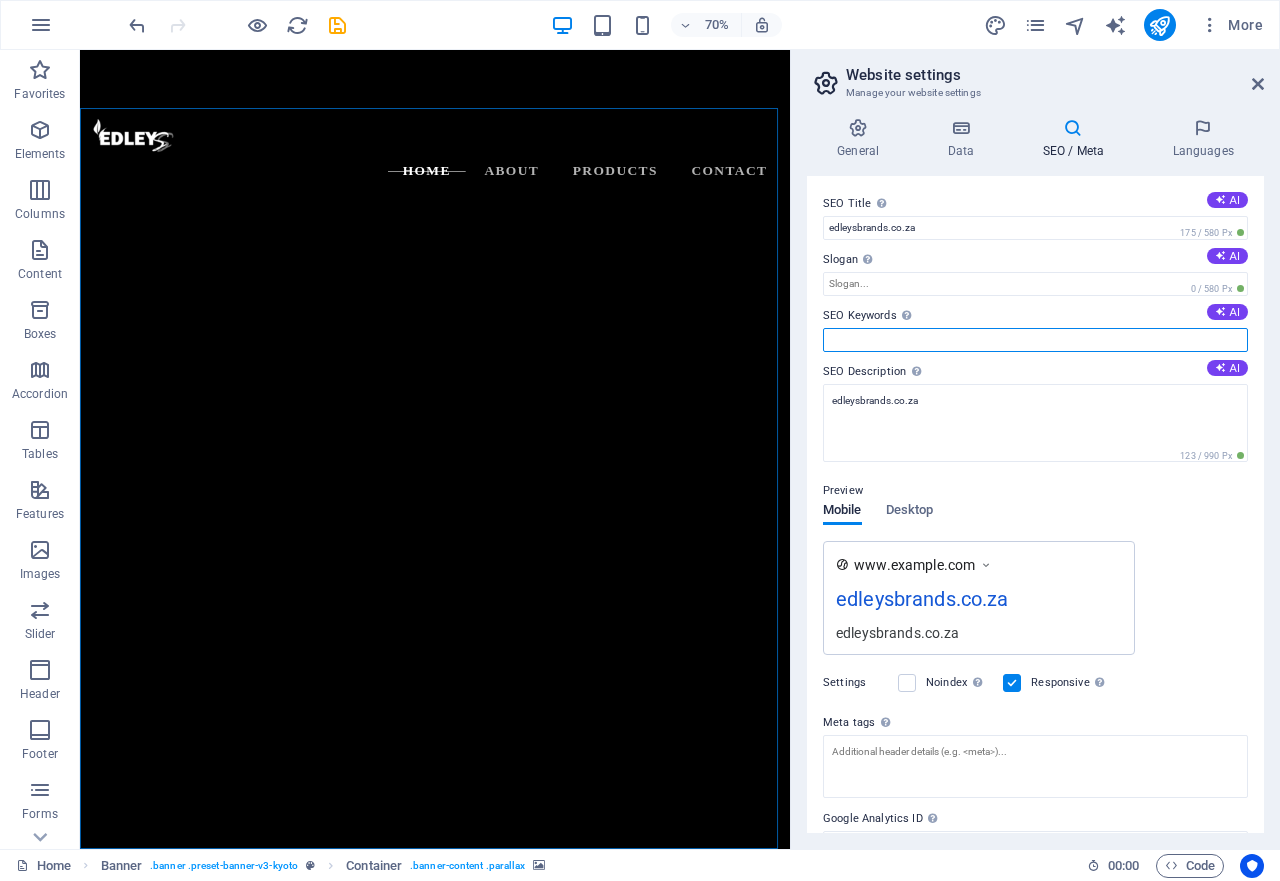 click on "SEO Keywords Comma-separated list of keywords representing your website. AI" at bounding box center (1035, 340) 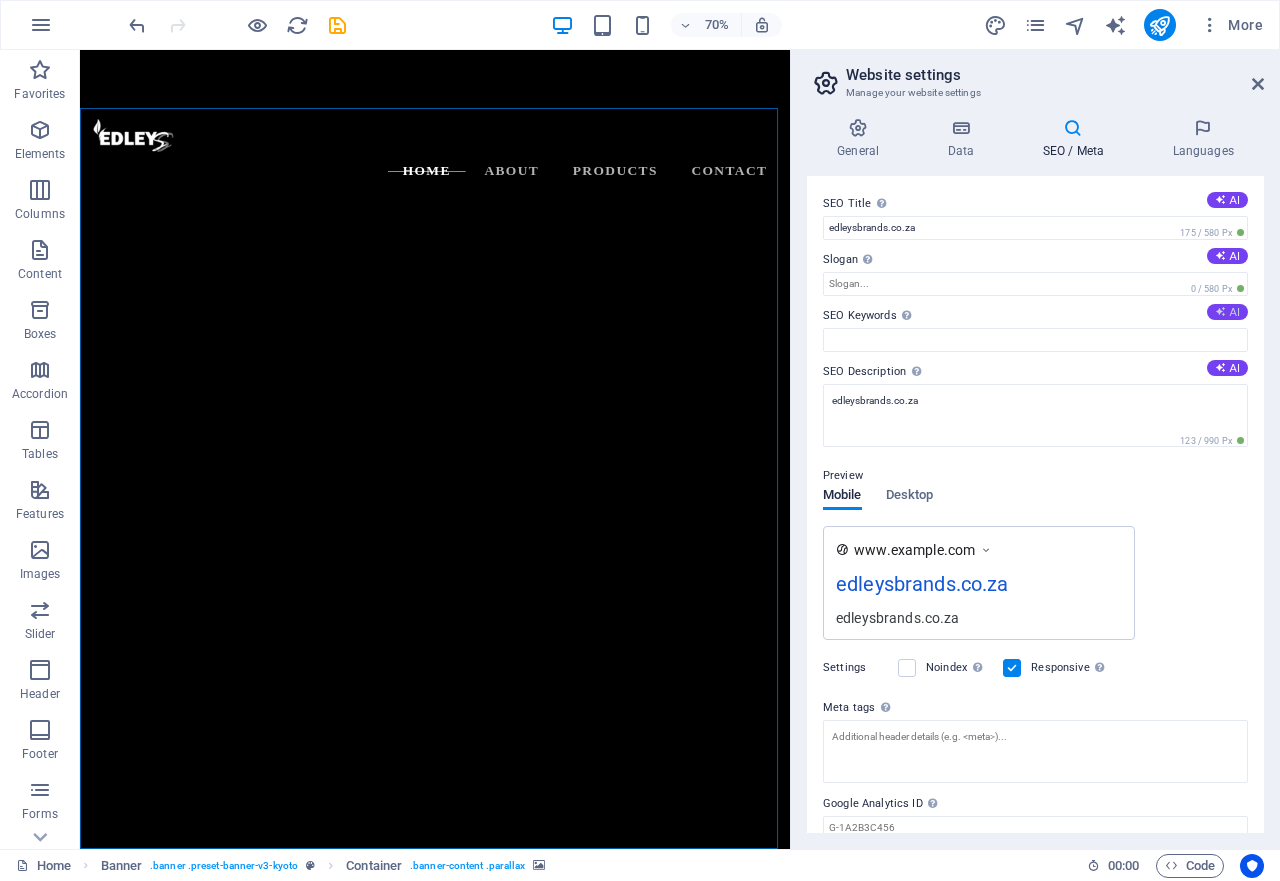 click on "AI" at bounding box center [1227, 312] 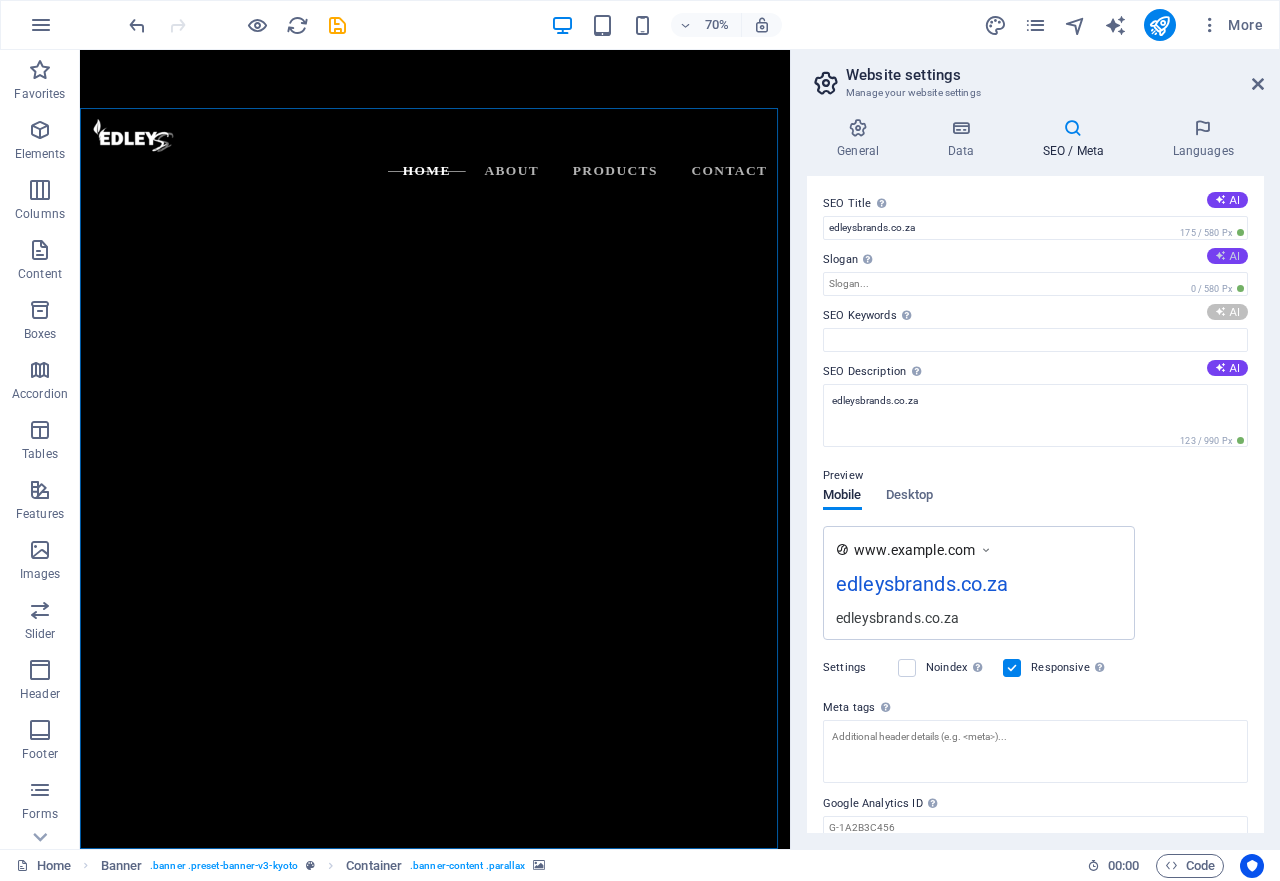 click on "AI" at bounding box center (1227, 256) 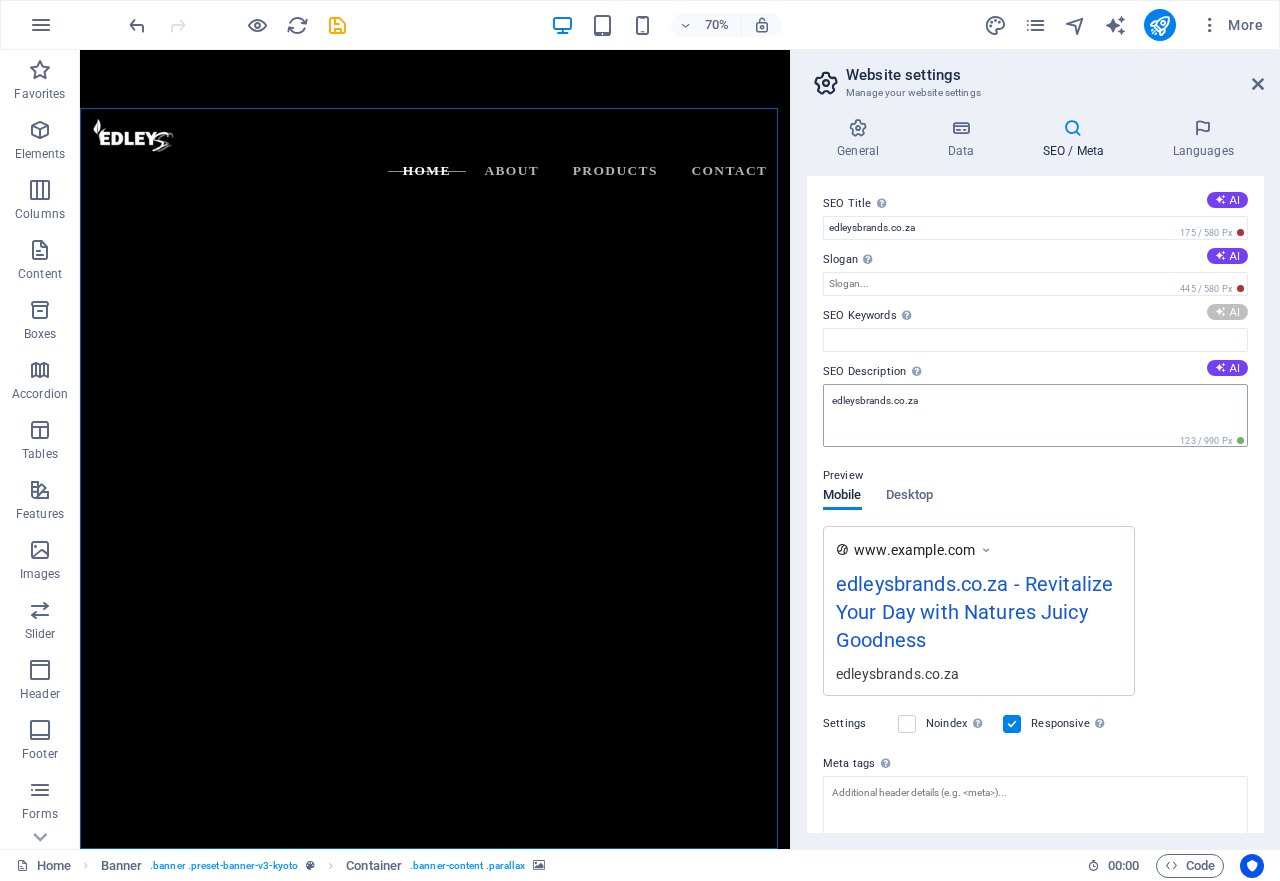 type on "Revitalize Your Day with Natures Juicy Goodness" 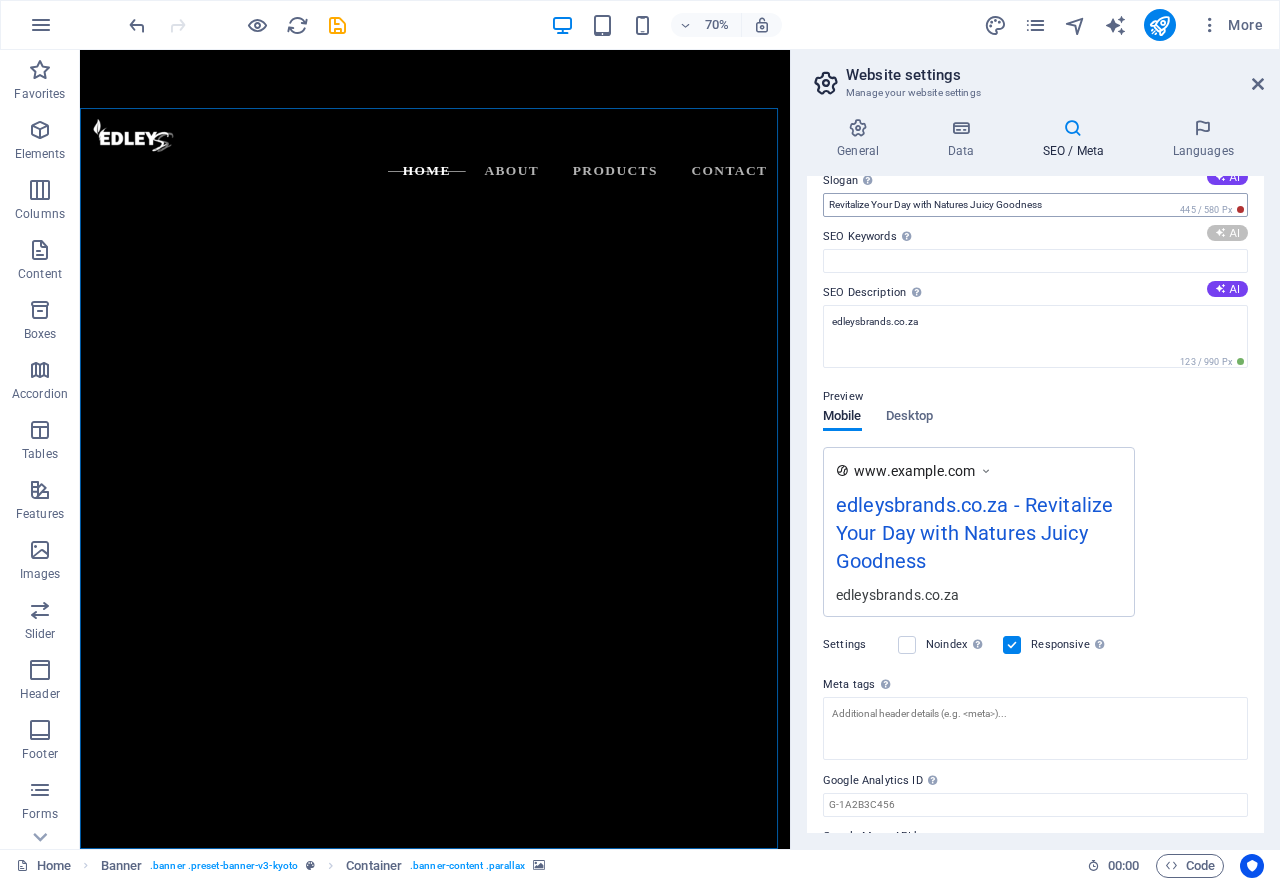 scroll, scrollTop: 0, scrollLeft: 0, axis: both 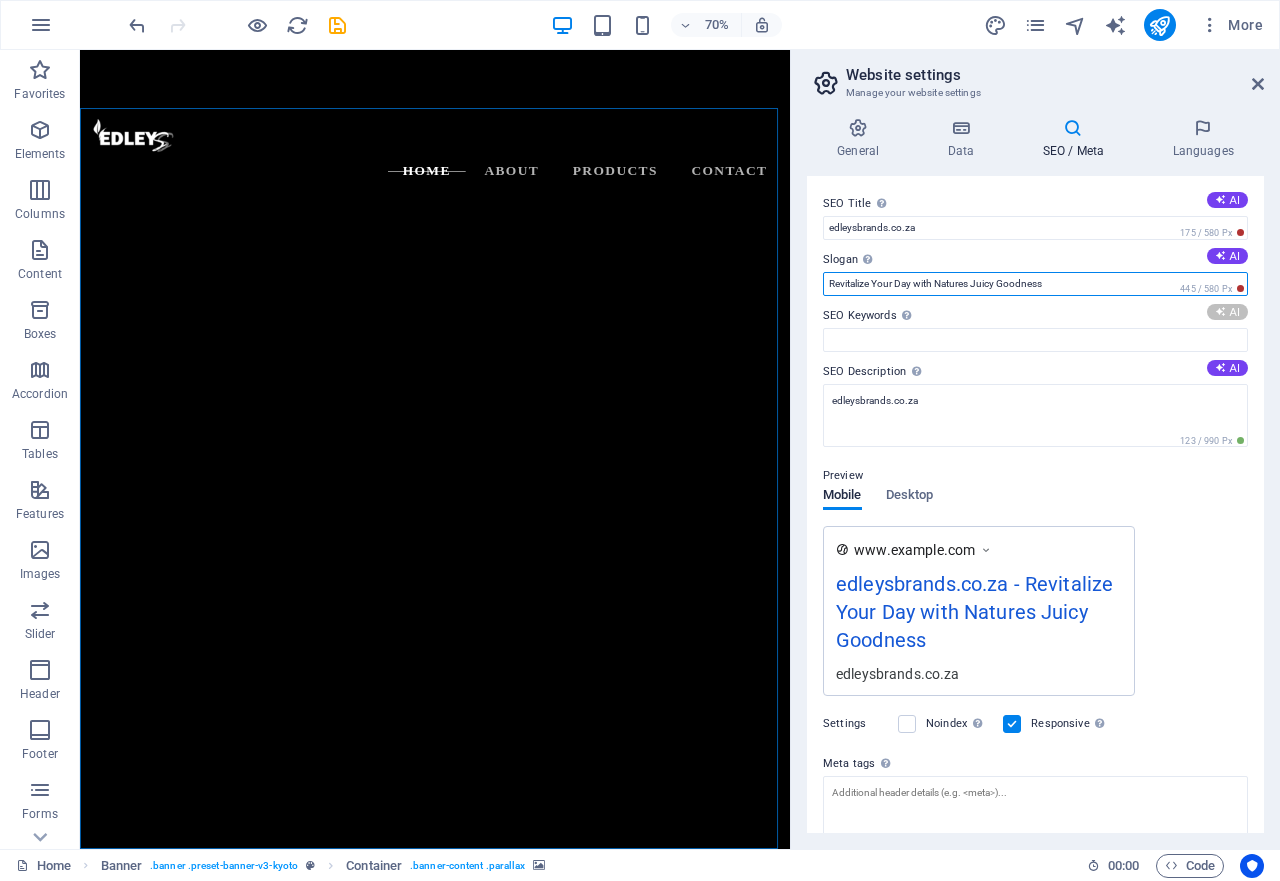 click on "Revitalize Your Day with Natures Juicy Goodness" at bounding box center [1035, 284] 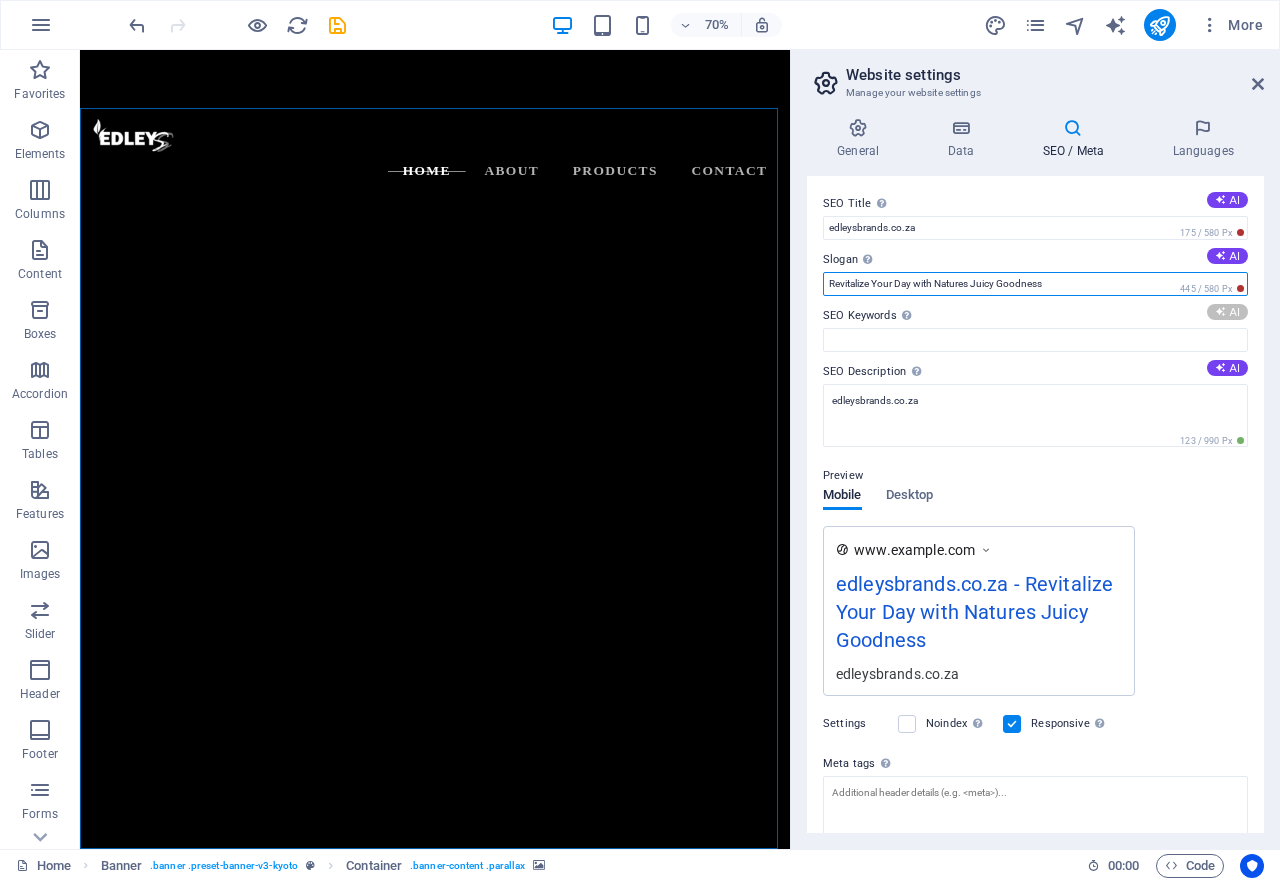 drag, startPoint x: 1173, startPoint y: 328, endPoint x: 1008, endPoint y: 412, distance: 185.15129 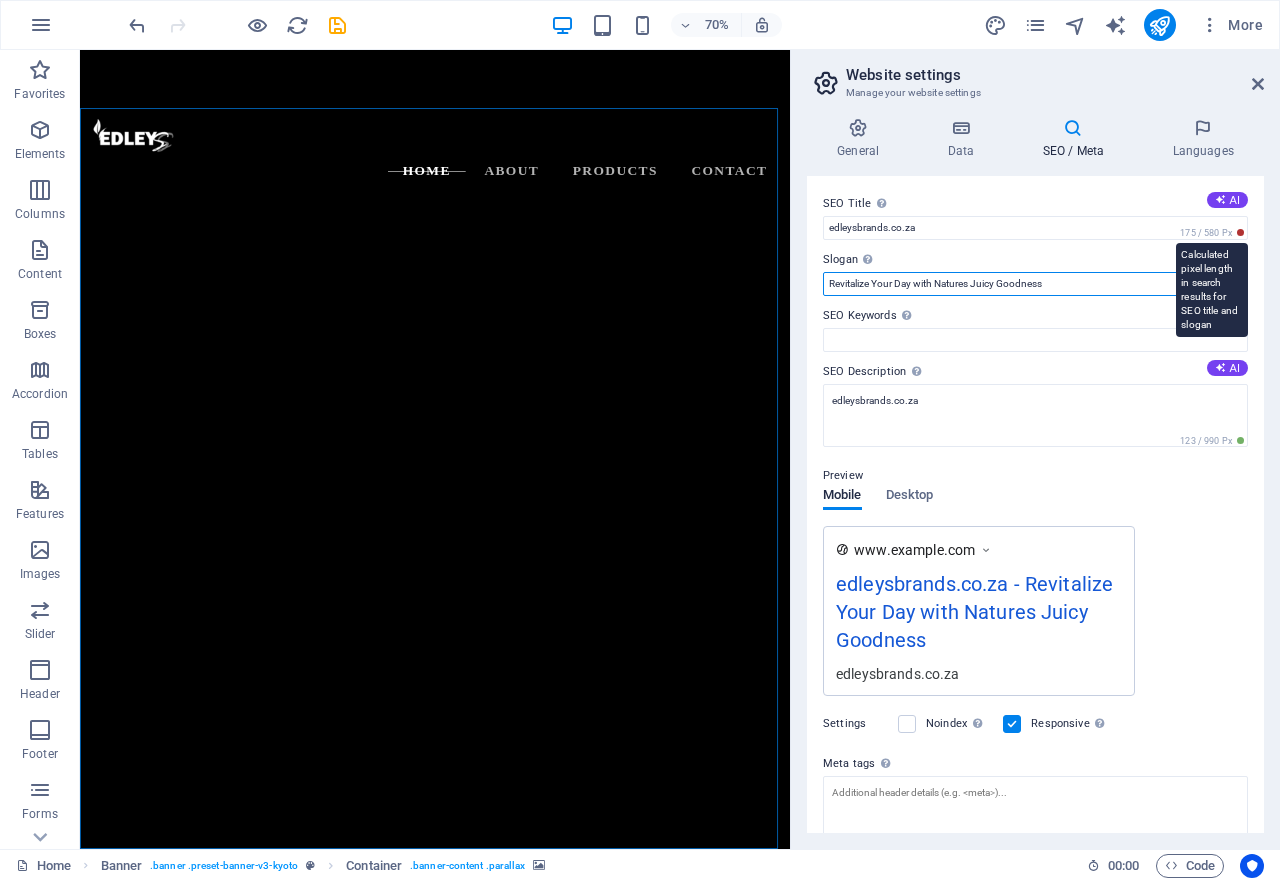 type on "100% fruit juice, immune system boost, orange juice blend, apple juice benefits, fresh fruit cocktail, Edleys Brands" 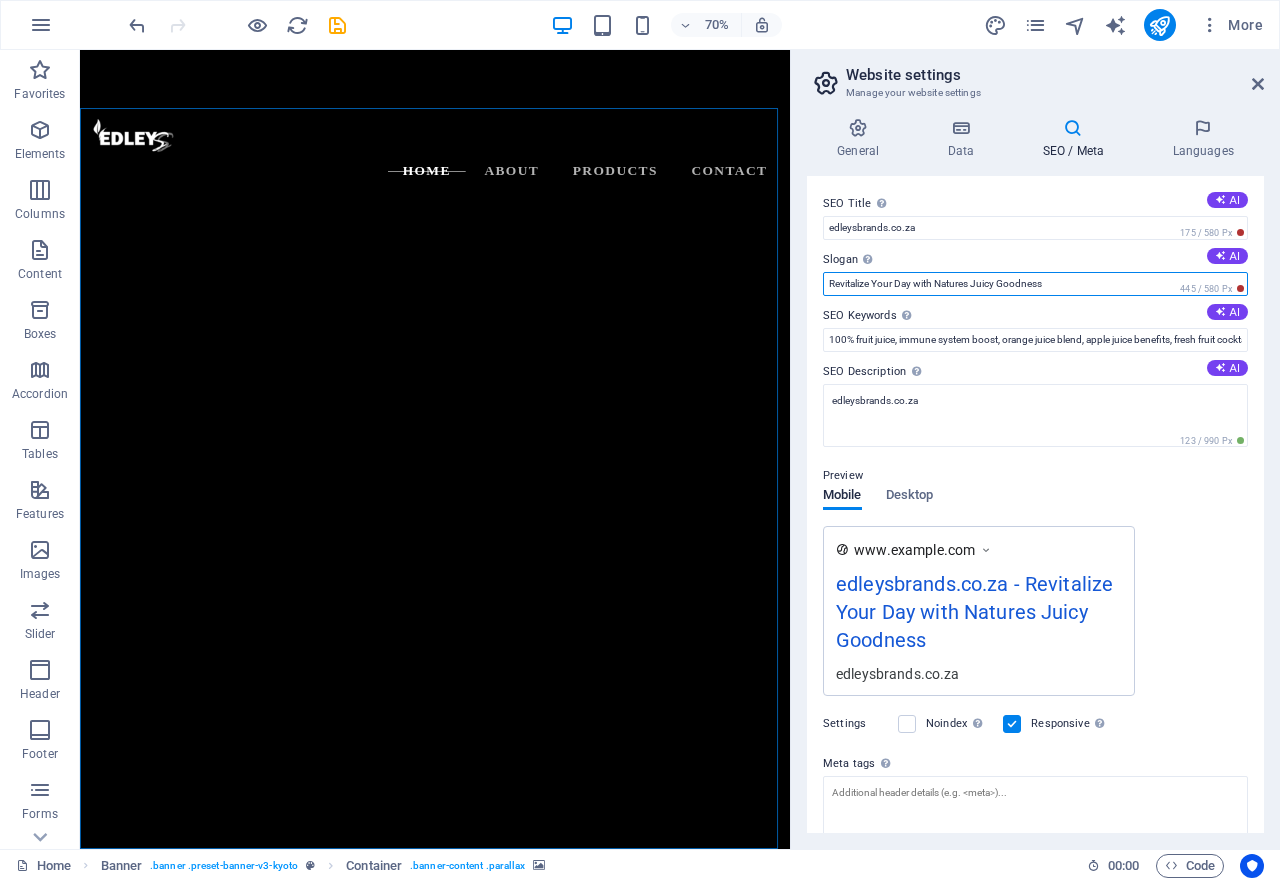 click on "Revitalize Your Day with Natures Juicy Goodness" at bounding box center (1035, 284) 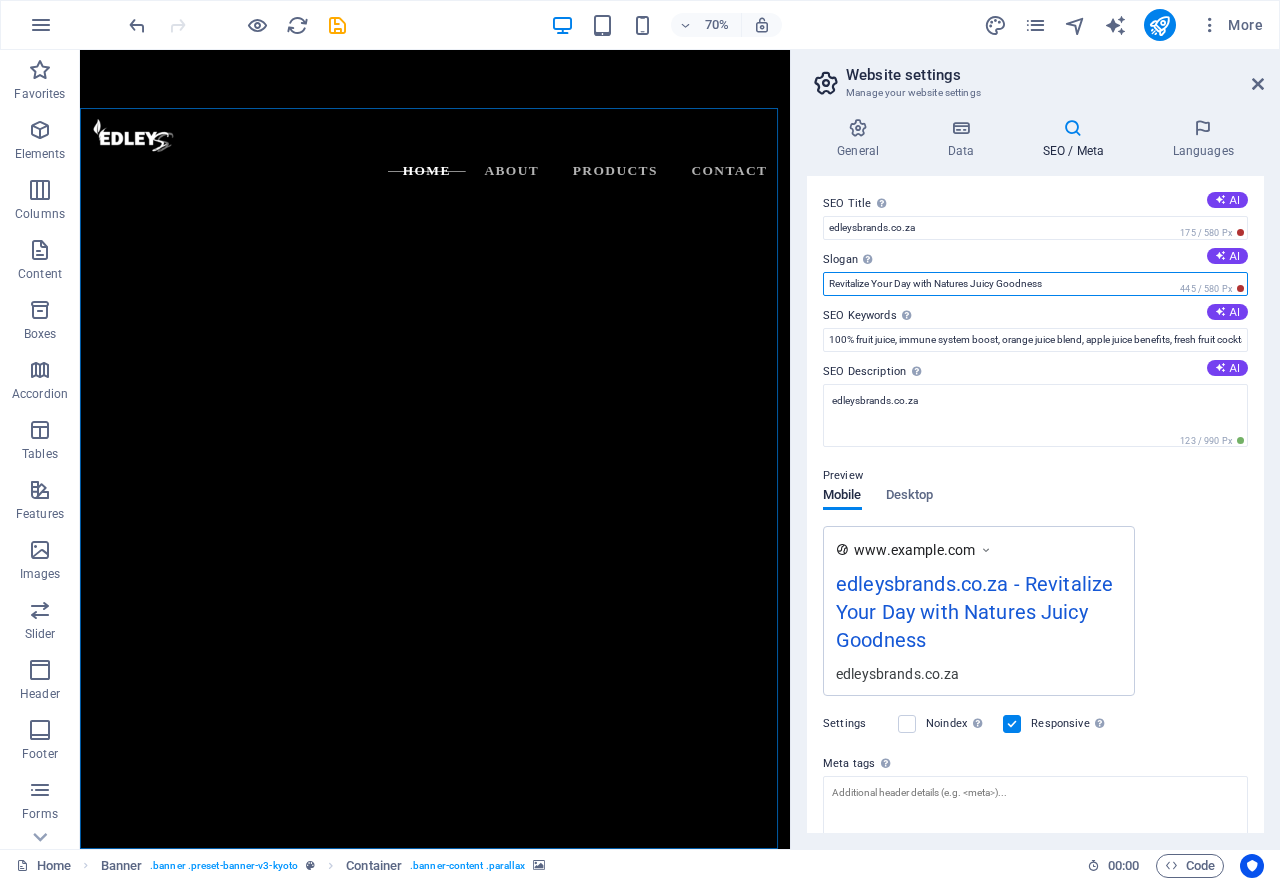 drag, startPoint x: 1185, startPoint y: 326, endPoint x: 1054, endPoint y: 338, distance: 131.54848 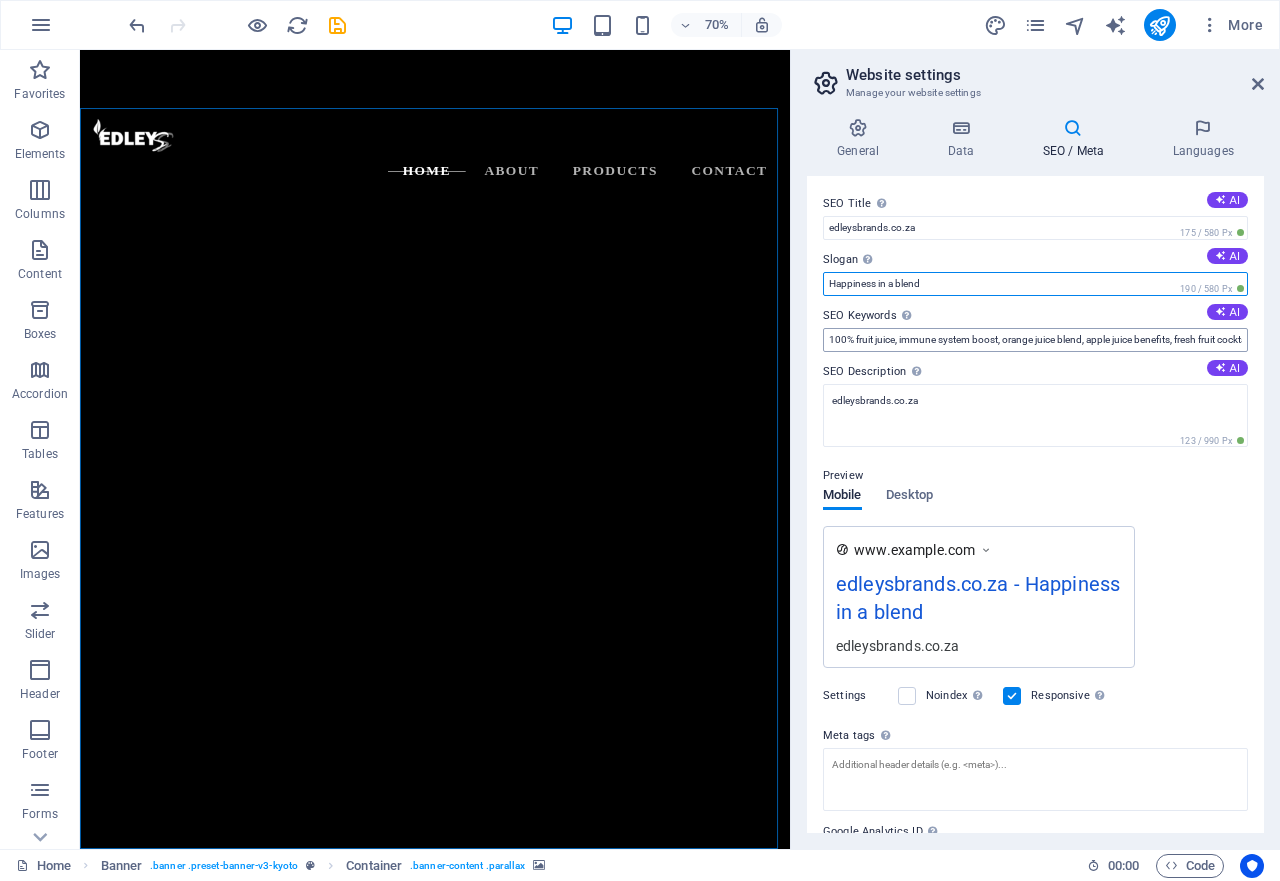 type on "Happiness in a blend" 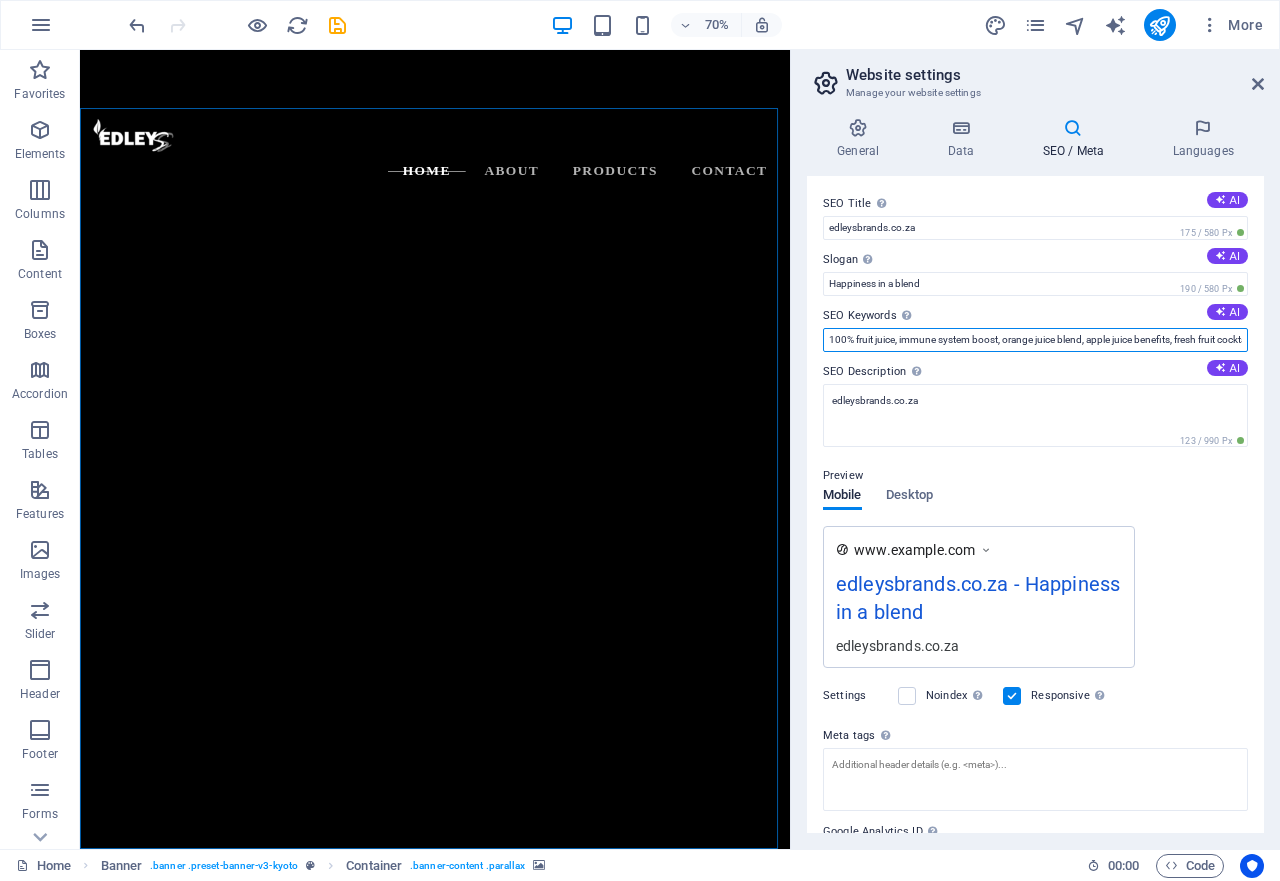 click on "100% fruit juice, immune system boost, orange juice blend, apple juice benefits, fresh fruit cocktail, Edleys Brands" at bounding box center [1035, 340] 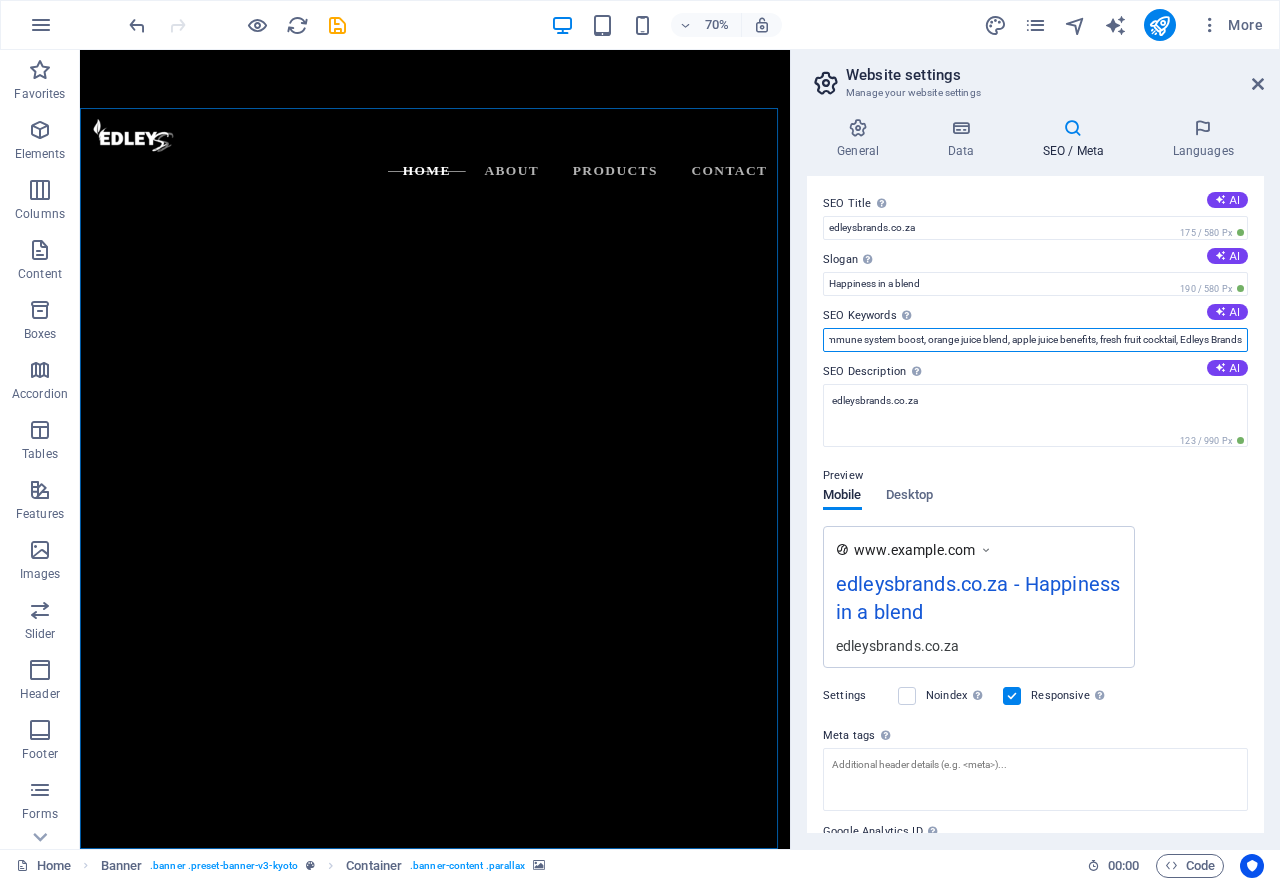 drag, startPoint x: 1018, startPoint y: 342, endPoint x: 1279, endPoint y: 328, distance: 261.3752 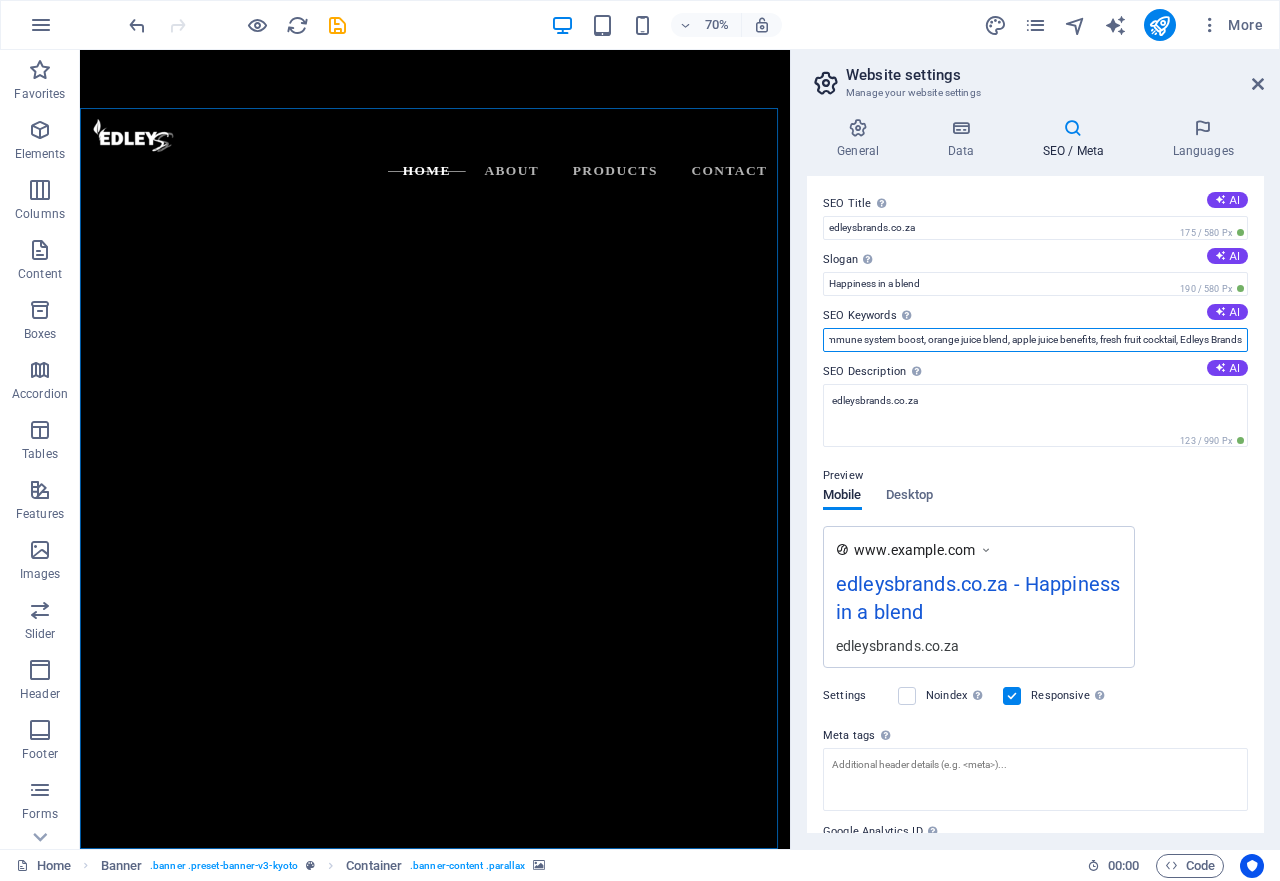 click on "General Data SEO / Meta Languages Website name edleysbrands.co.za Logo Drag files here, click to choose files or select files from Files or our free stock photos & videos Select files from the file manager, stock photos, or upload file(s) Upload Favicon Set the favicon of your website here. A favicon is a small icon shown in the browser tab next to your website title. It helps visitors identify your website. Drag files here, click to choose files or select files from Files or our free stock photos & videos Select files from the file manager, stock photos, or upload file(s) Upload Preview Image (Open Graph) This image will be shown when the website is shared on social networks Drag files here, click to choose files or select files from Files or our free stock photos & videos Select files from the file manager, stock photos, or upload file(s) Upload Contact data for this website. This can be used everywhere on the website and will update automatically. Company Edleys Brands First name Last name Street [NUMBER]" at bounding box center (1035, 475) 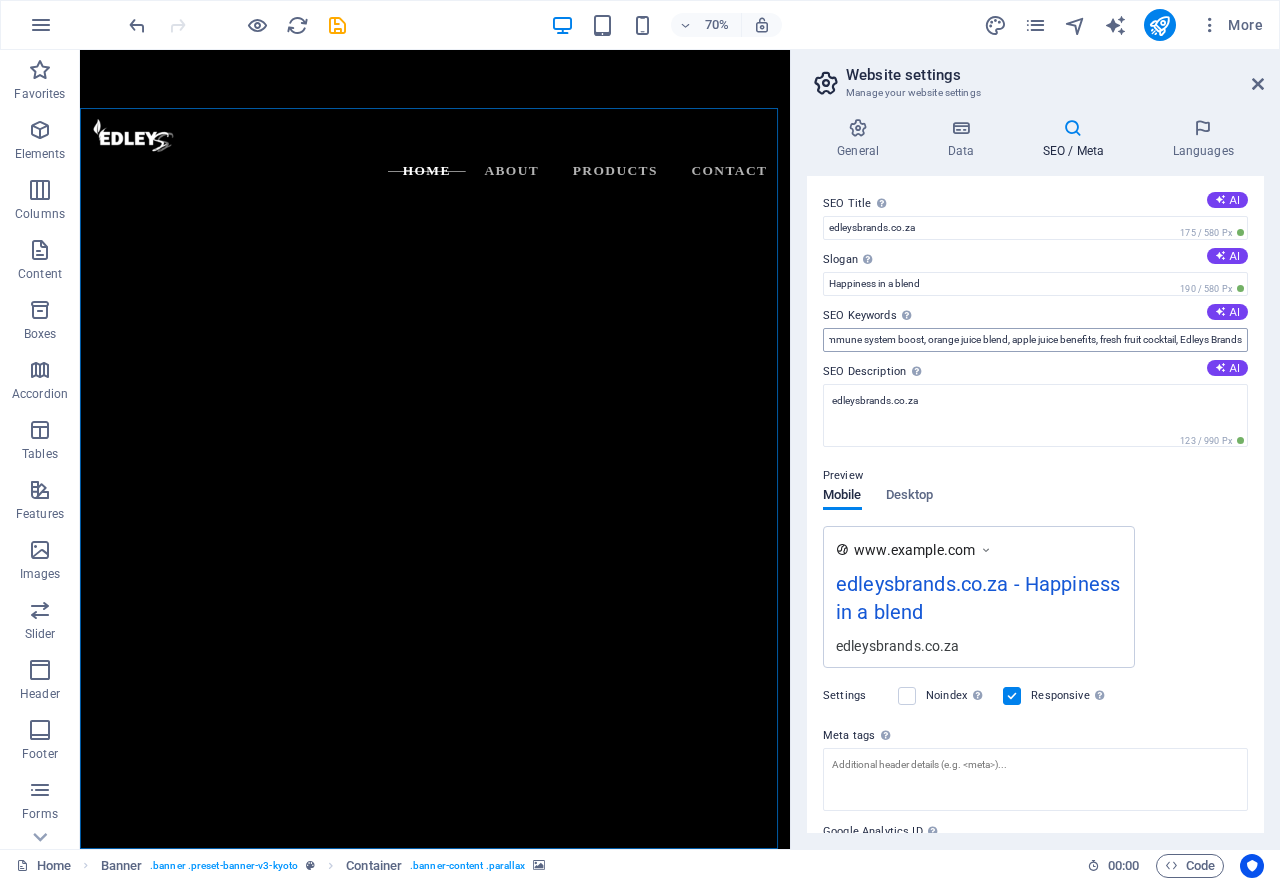 drag, startPoint x: 954, startPoint y: 324, endPoint x: 943, endPoint y: 335, distance: 15.556349 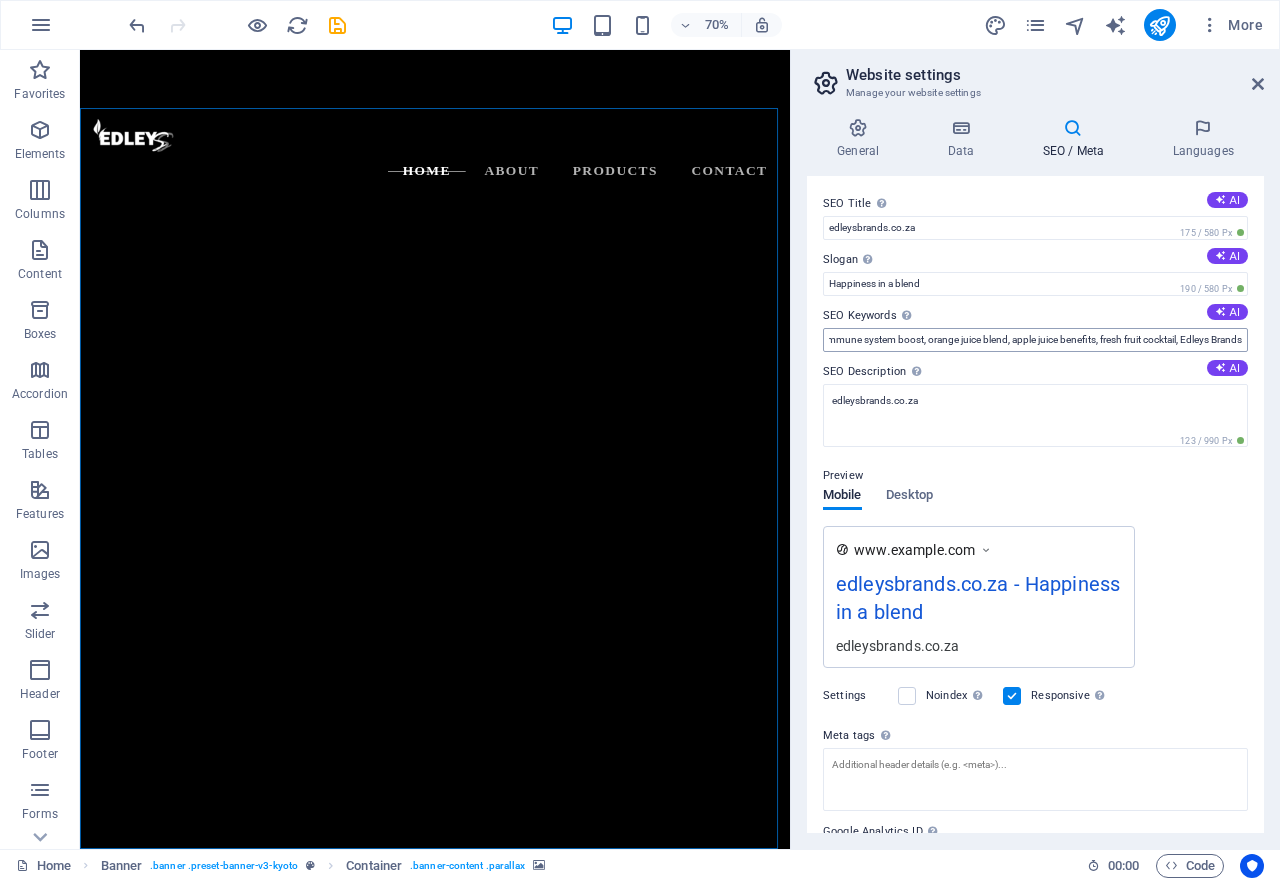 click on "SEO Keywords Comma-separated list of keywords representing your website. AI" at bounding box center (1035, 316) 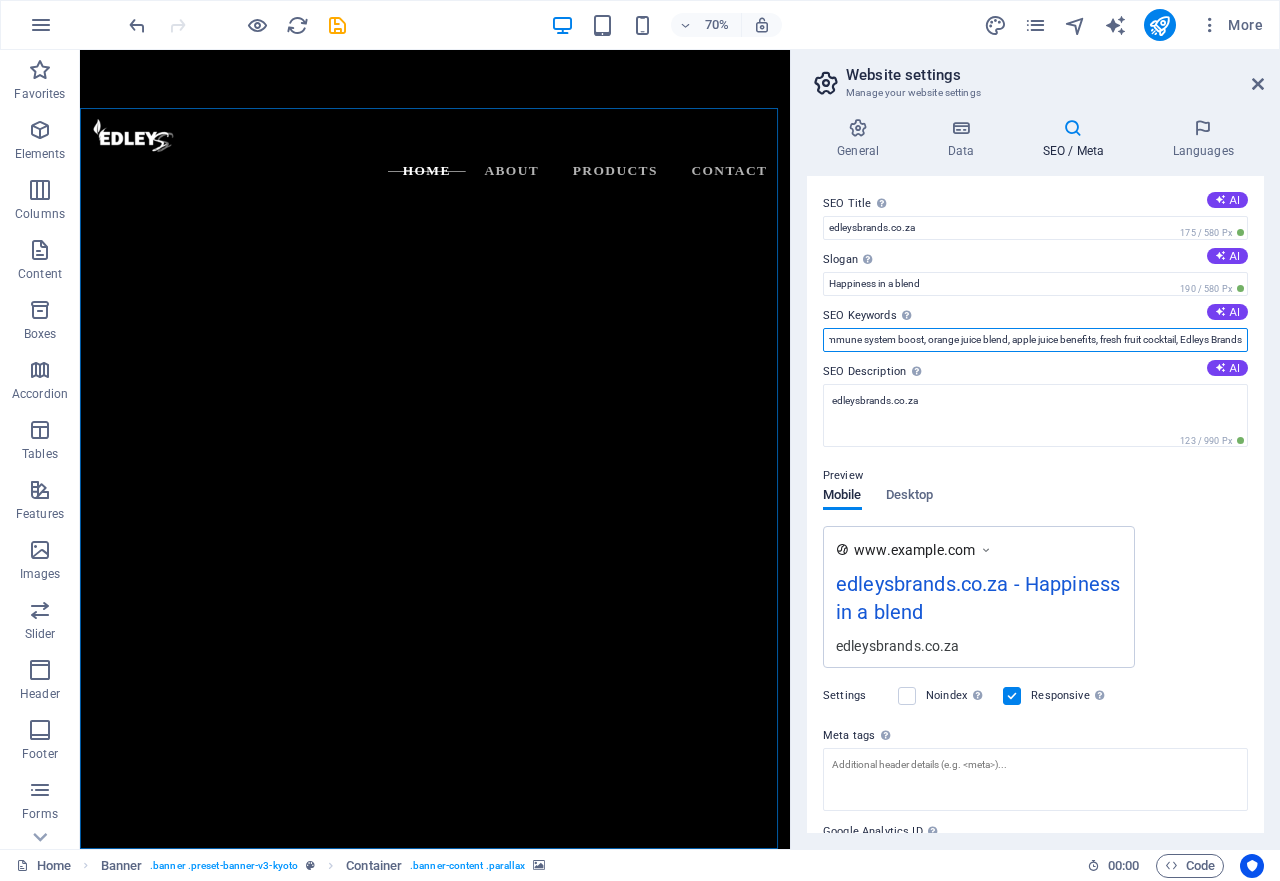 click on "100% fruit juice, immune system boost, orange juice blend, apple juice benefits, fresh fruit cocktail, Edleys Brands" at bounding box center (1035, 340) 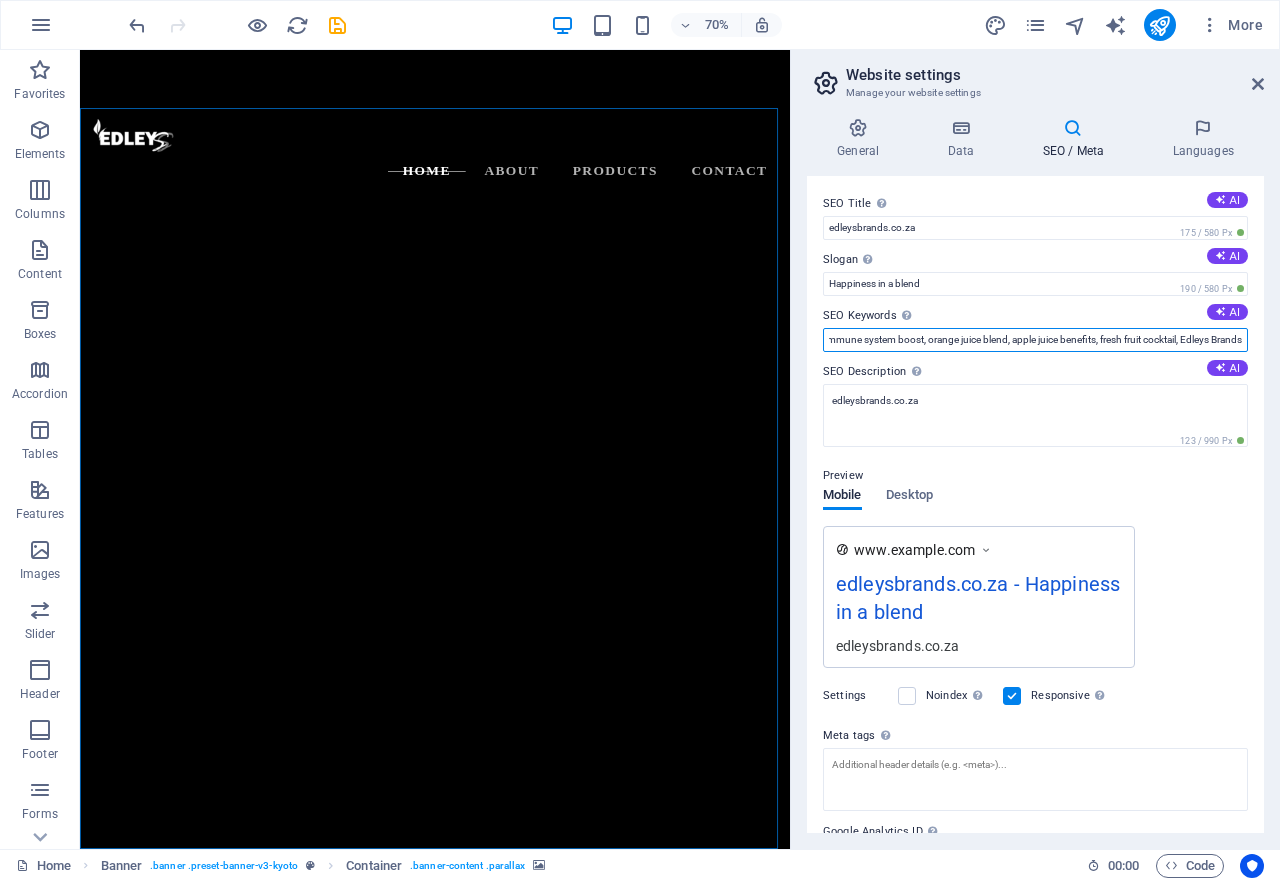 scroll, scrollTop: 0, scrollLeft: 0, axis: both 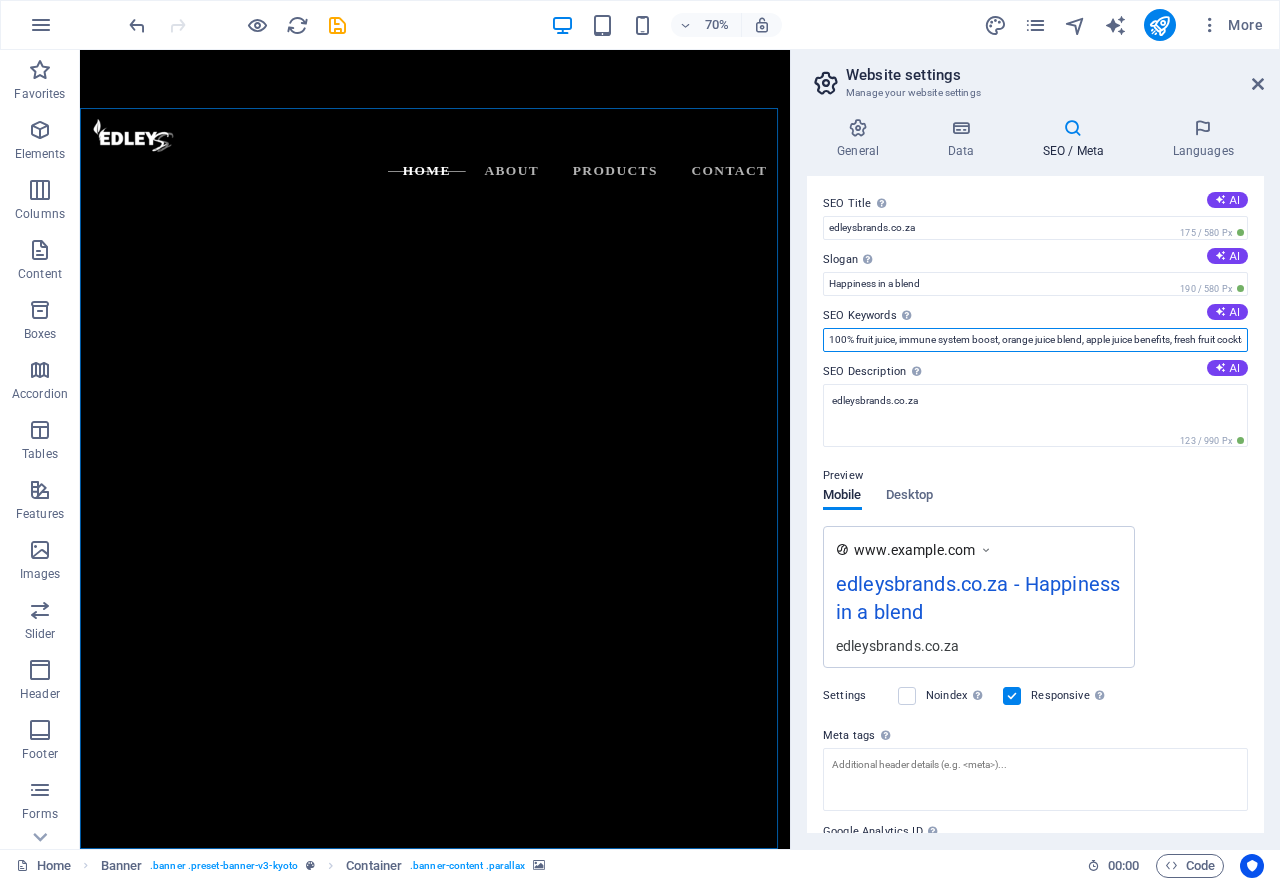 click on "100% fruit juice, immune system boost, orange juice blend, apple juice benefits, fresh fruit cocktail, Edleys Brands" at bounding box center [1035, 340] 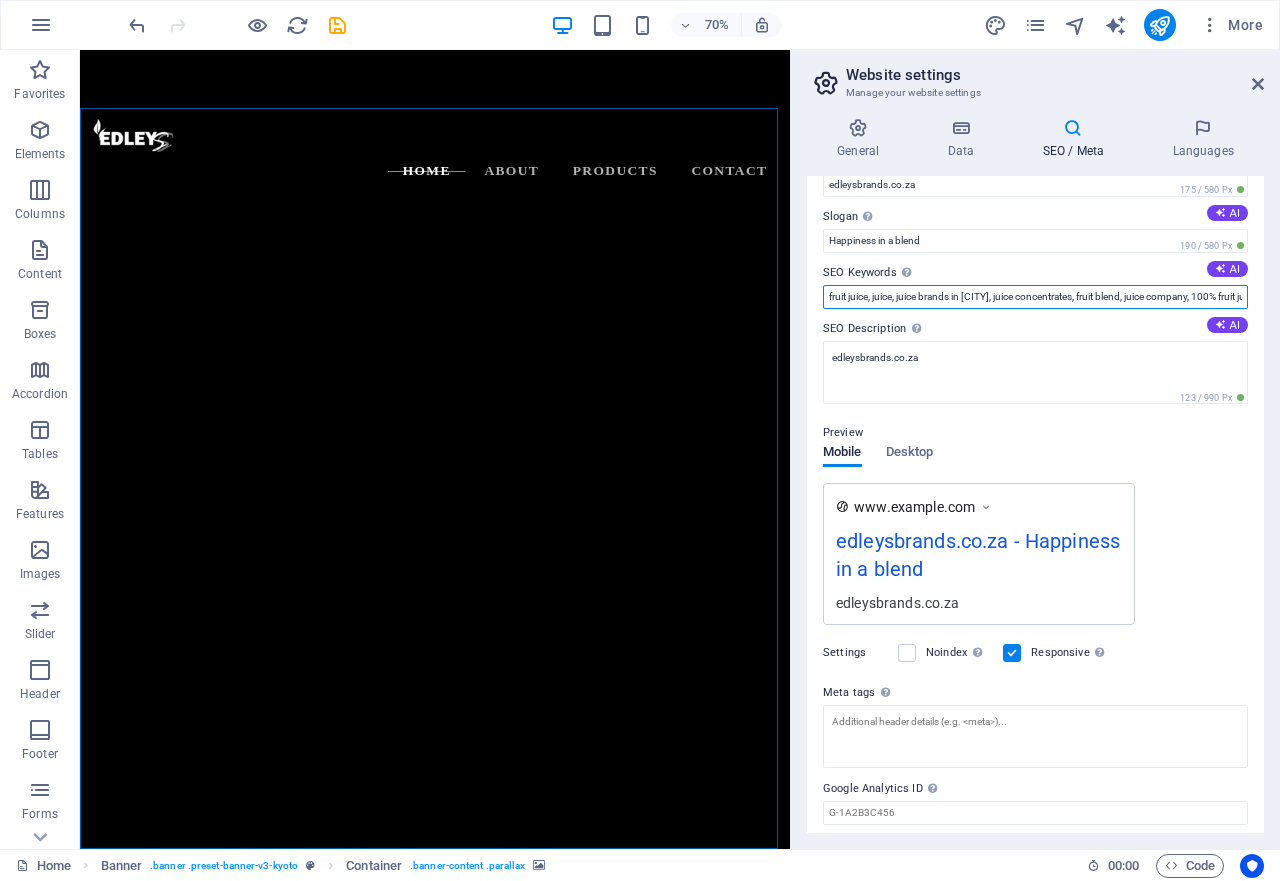 scroll, scrollTop: 0, scrollLeft: 0, axis: both 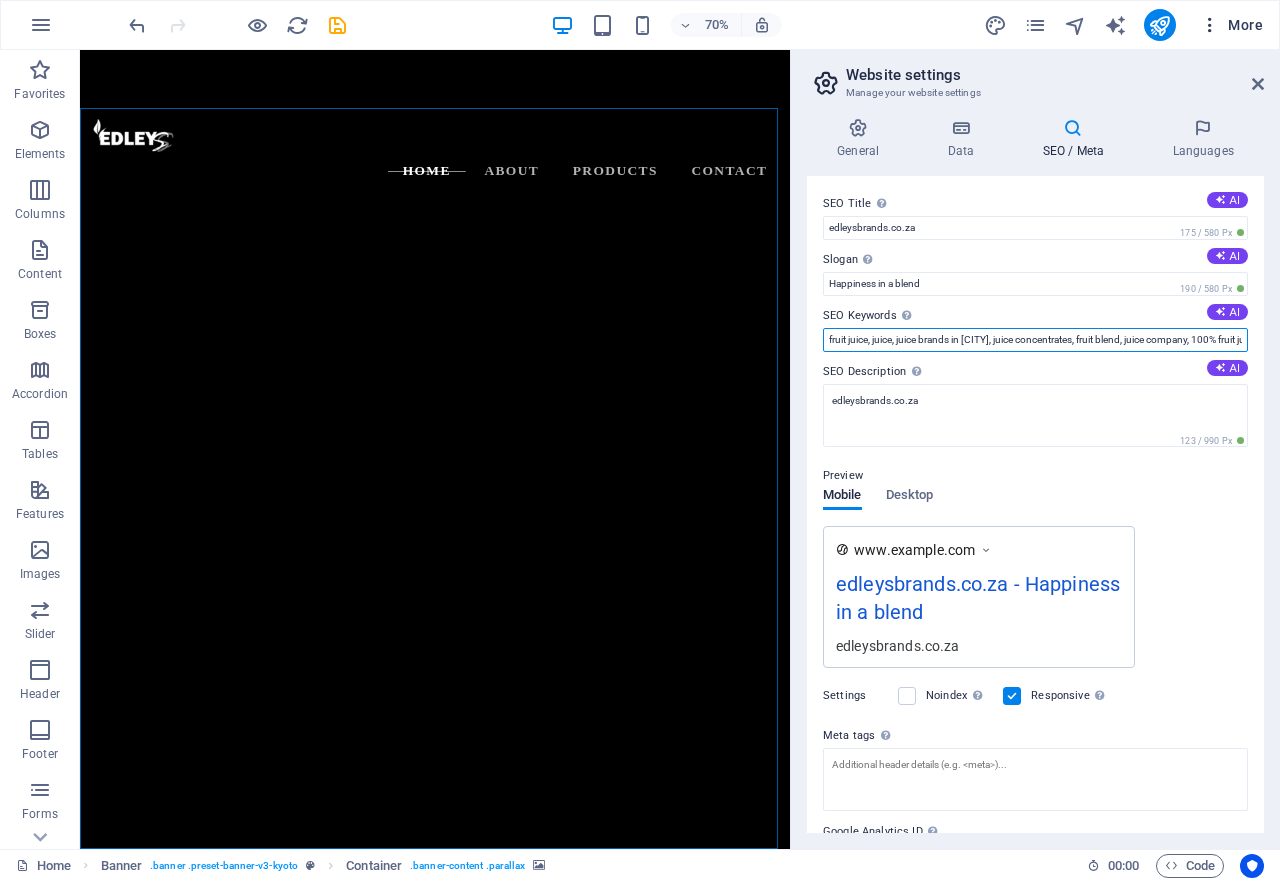 type on "fruit juice, juice, juice brands in [CITY], juice concentrates, fruit blend, juice company, 100% fruit juice, immune system boost, orange juice blend, apple juice benefits, fresh fruit cocktail, Edleys Brands" 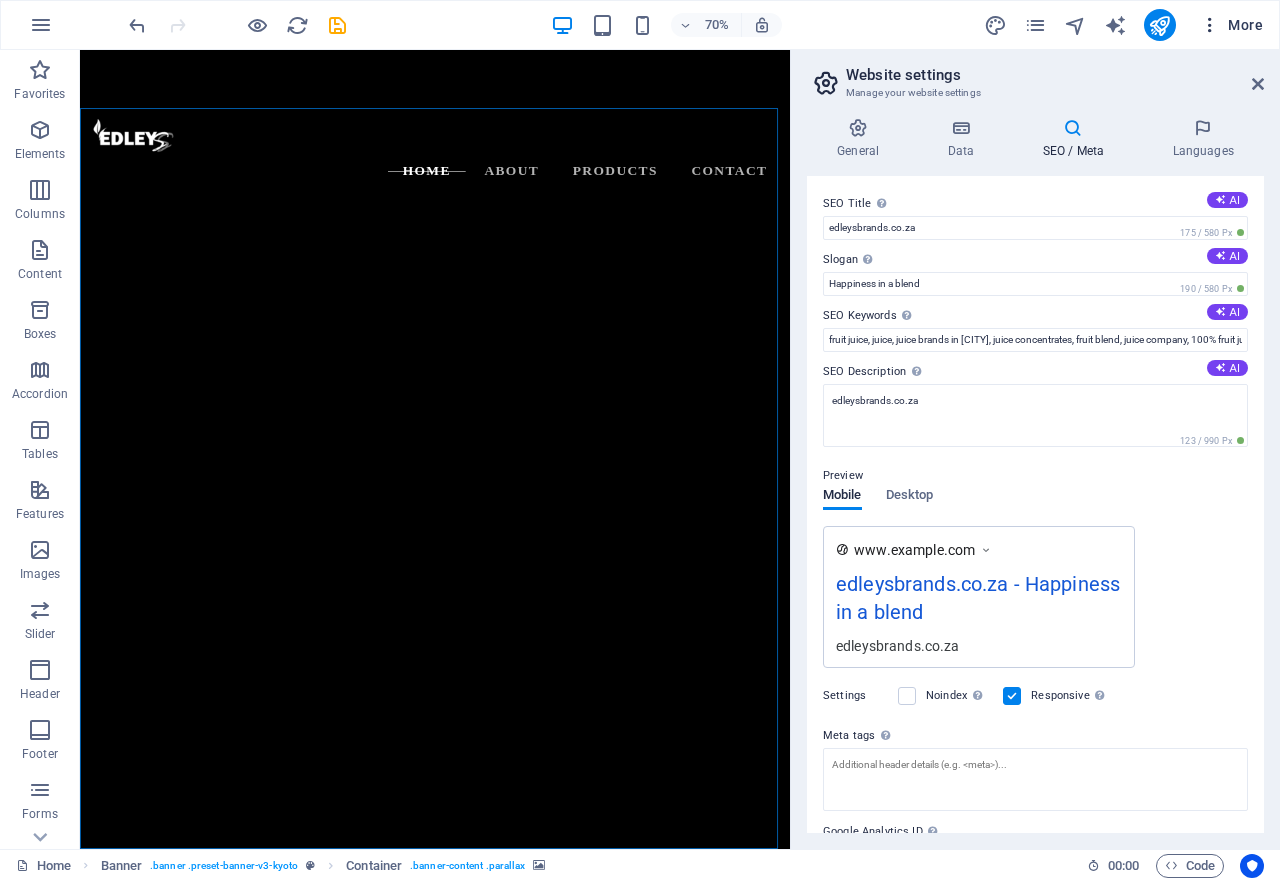click at bounding box center (1210, 25) 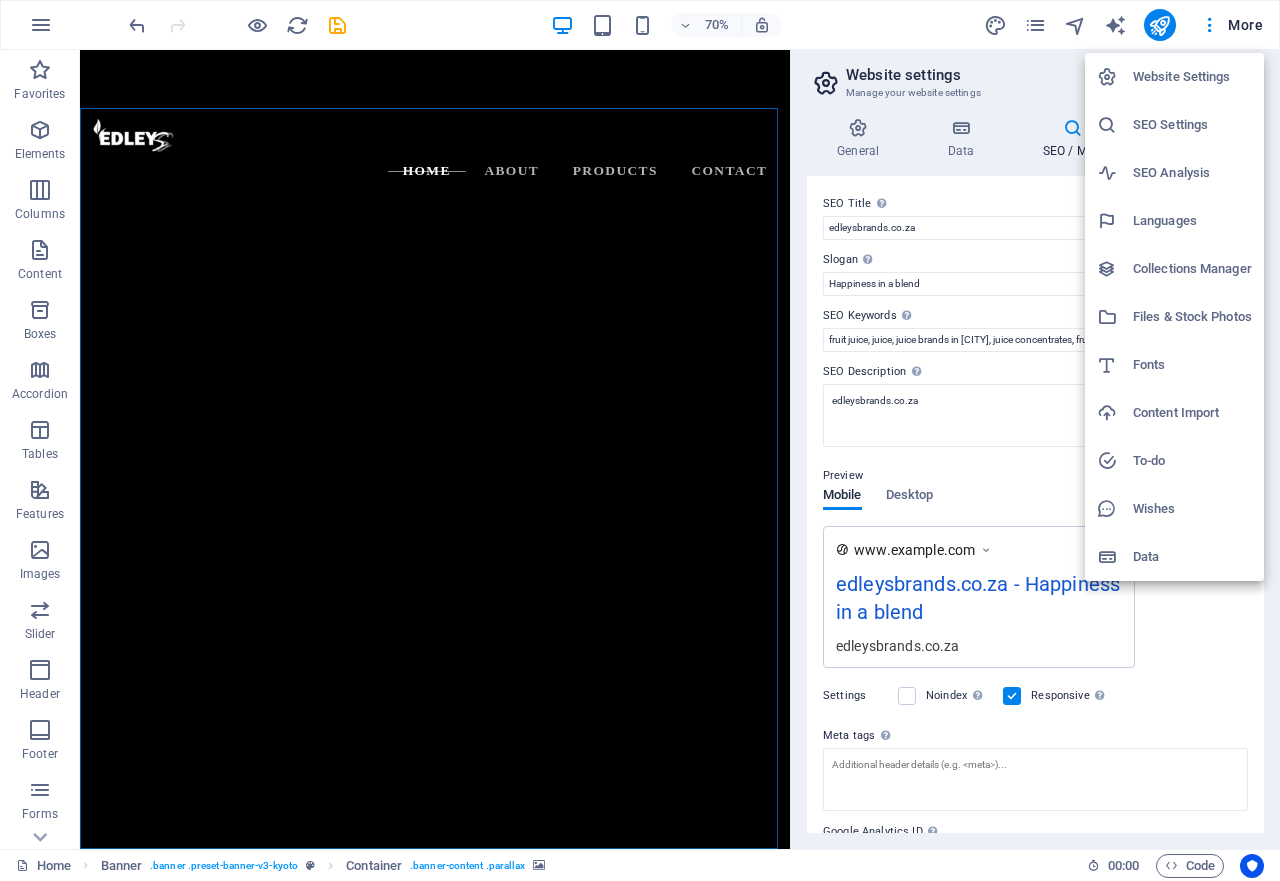 click at bounding box center [640, 440] 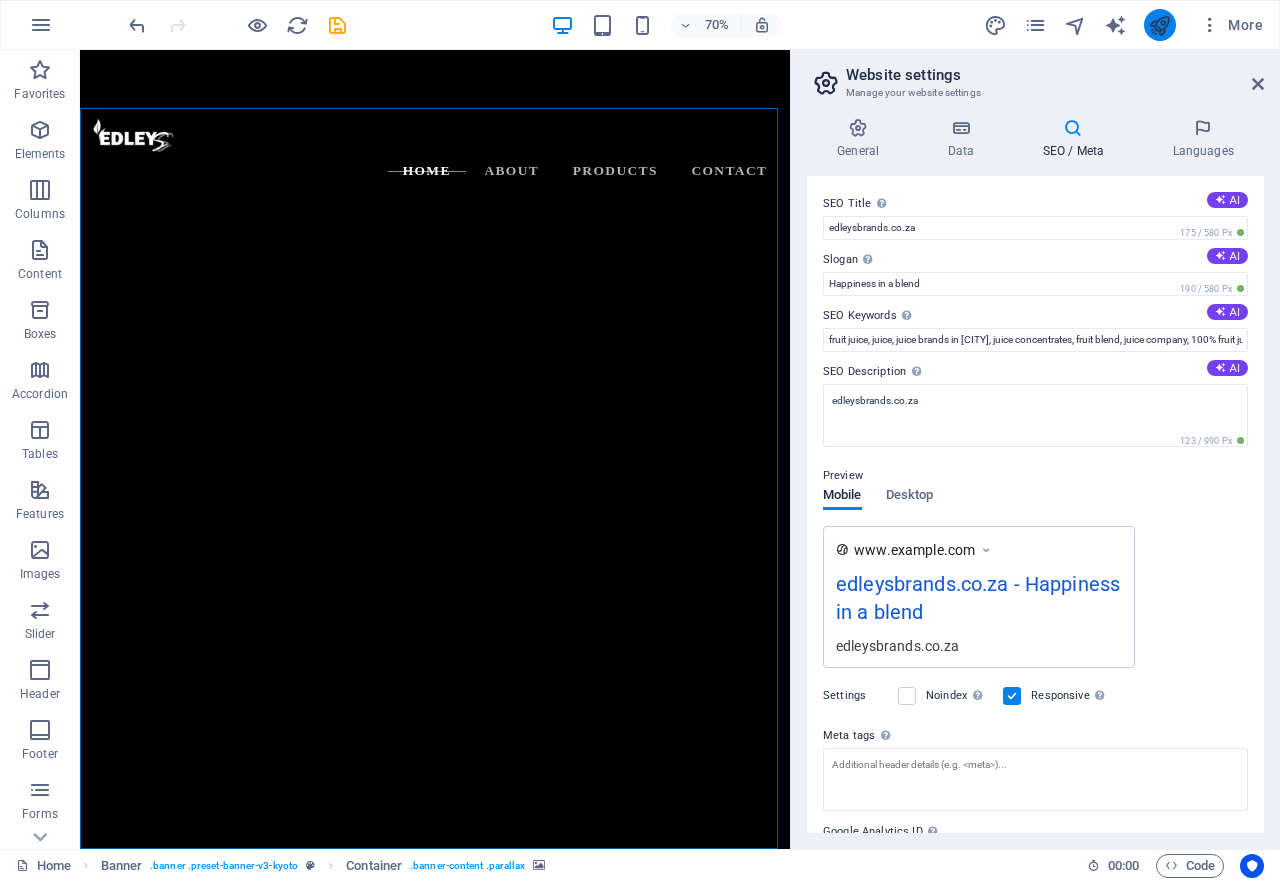 drag, startPoint x: 1160, startPoint y: 27, endPoint x: 1130, endPoint y: 7, distance: 36.05551 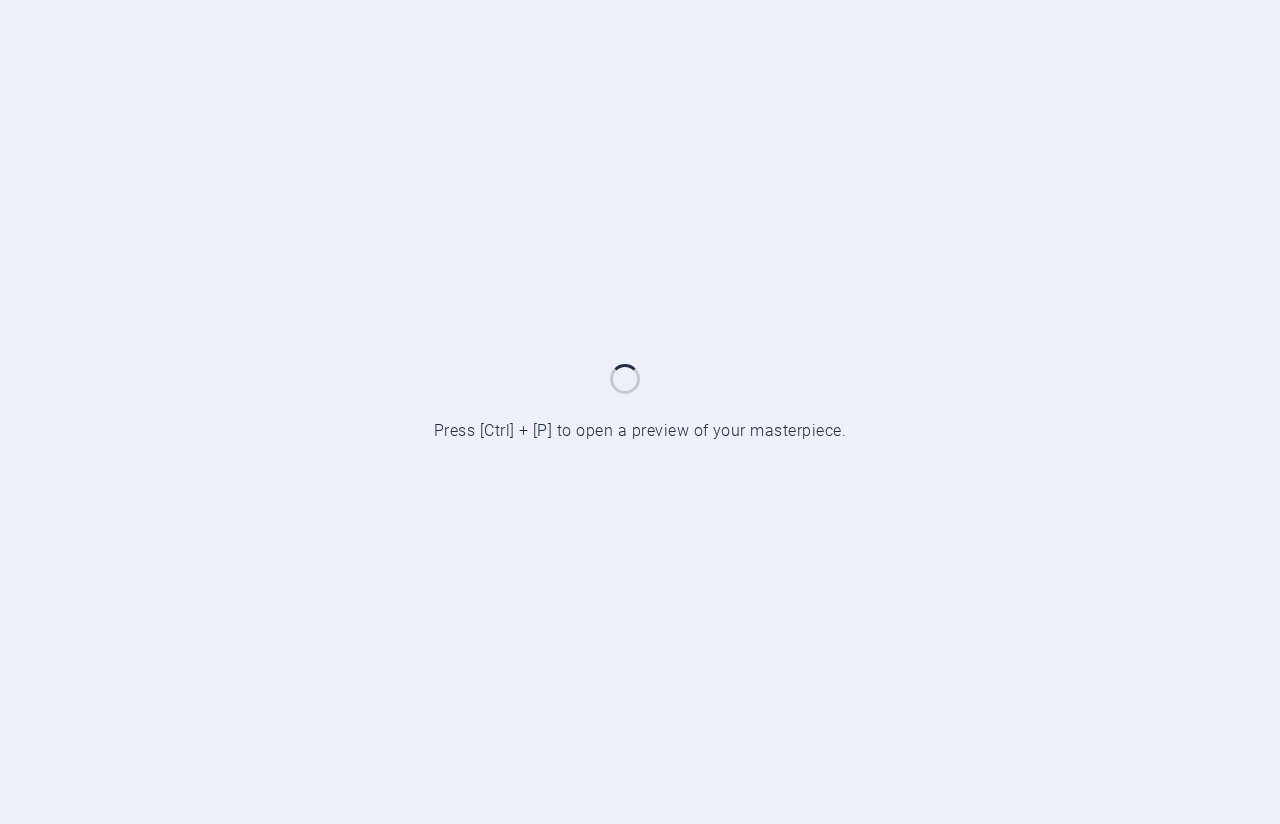 scroll, scrollTop: 0, scrollLeft: 0, axis: both 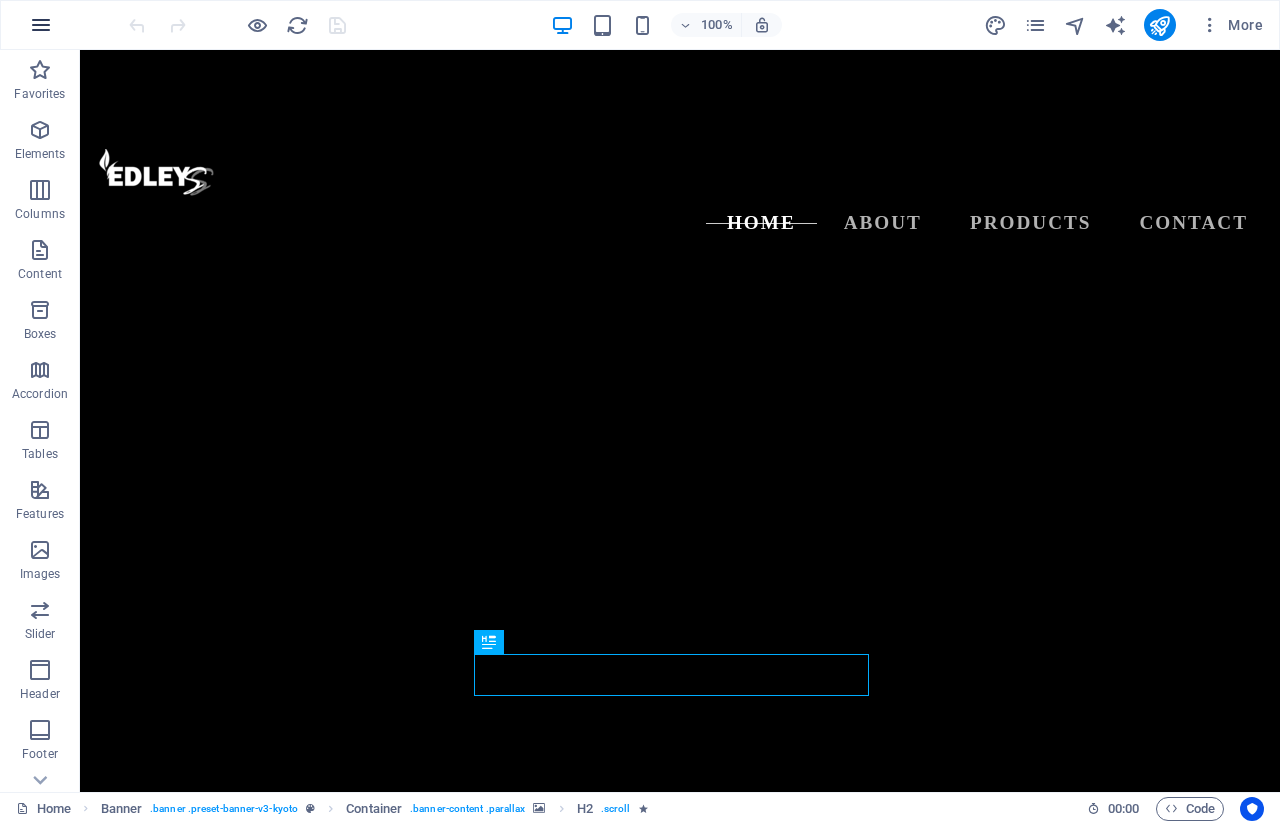 click at bounding box center (41, 25) 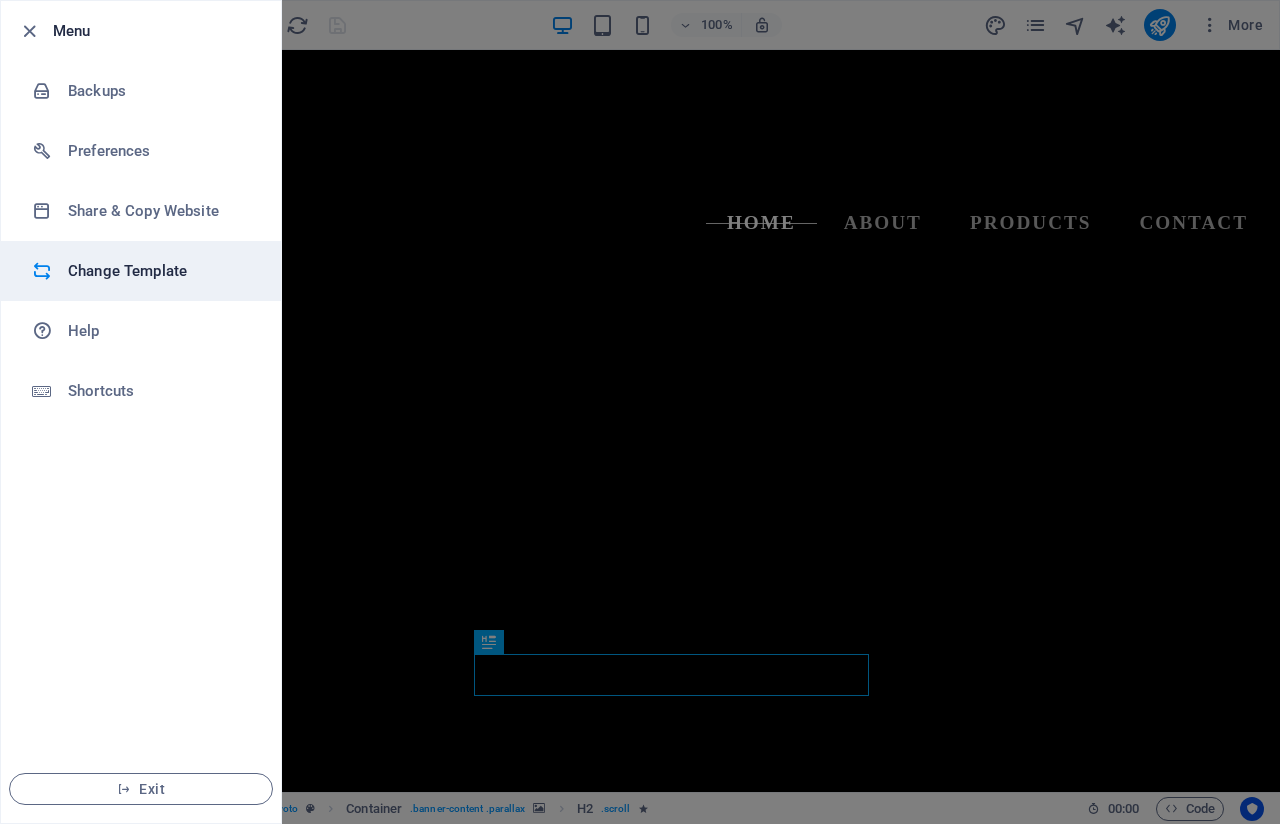 click on "Change Template" at bounding box center (160, 271) 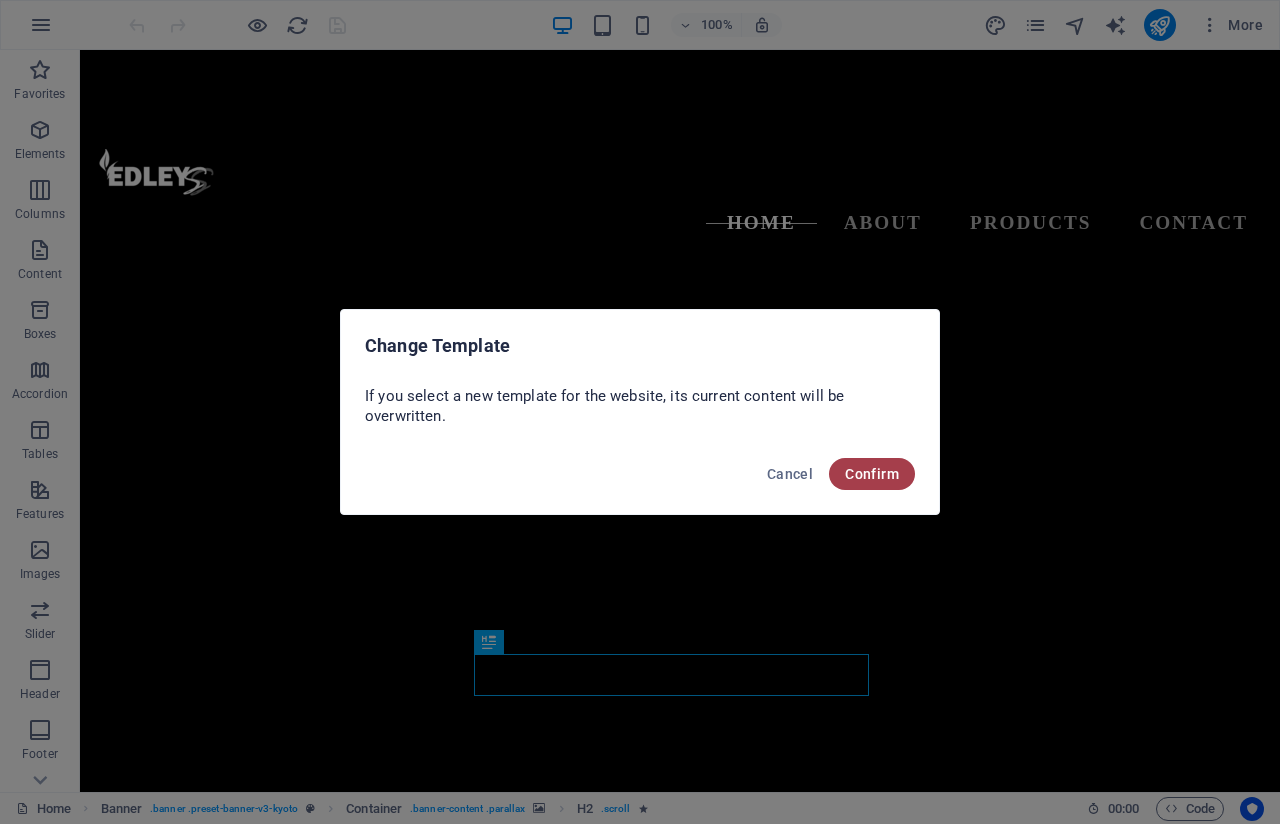 click on "Confirm" at bounding box center (872, 474) 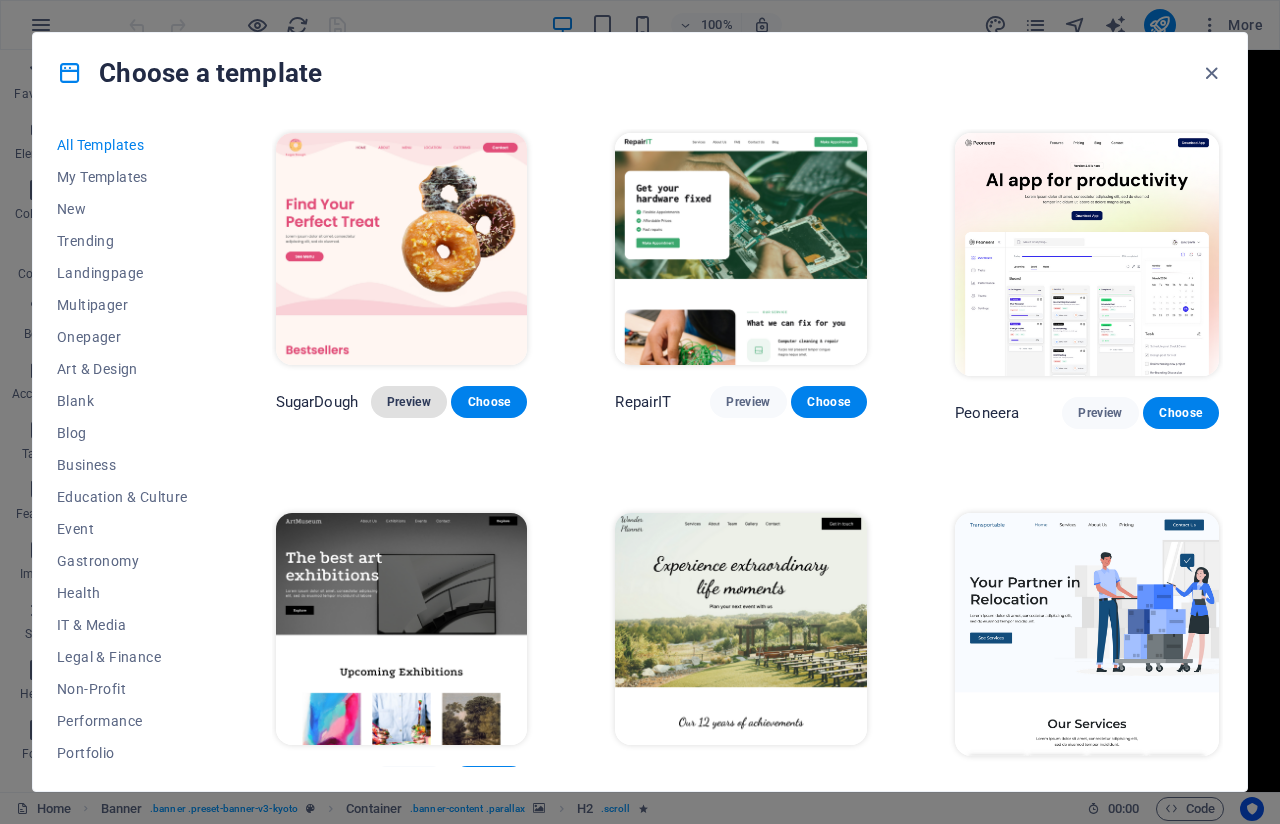 click on "Preview" at bounding box center (409, 402) 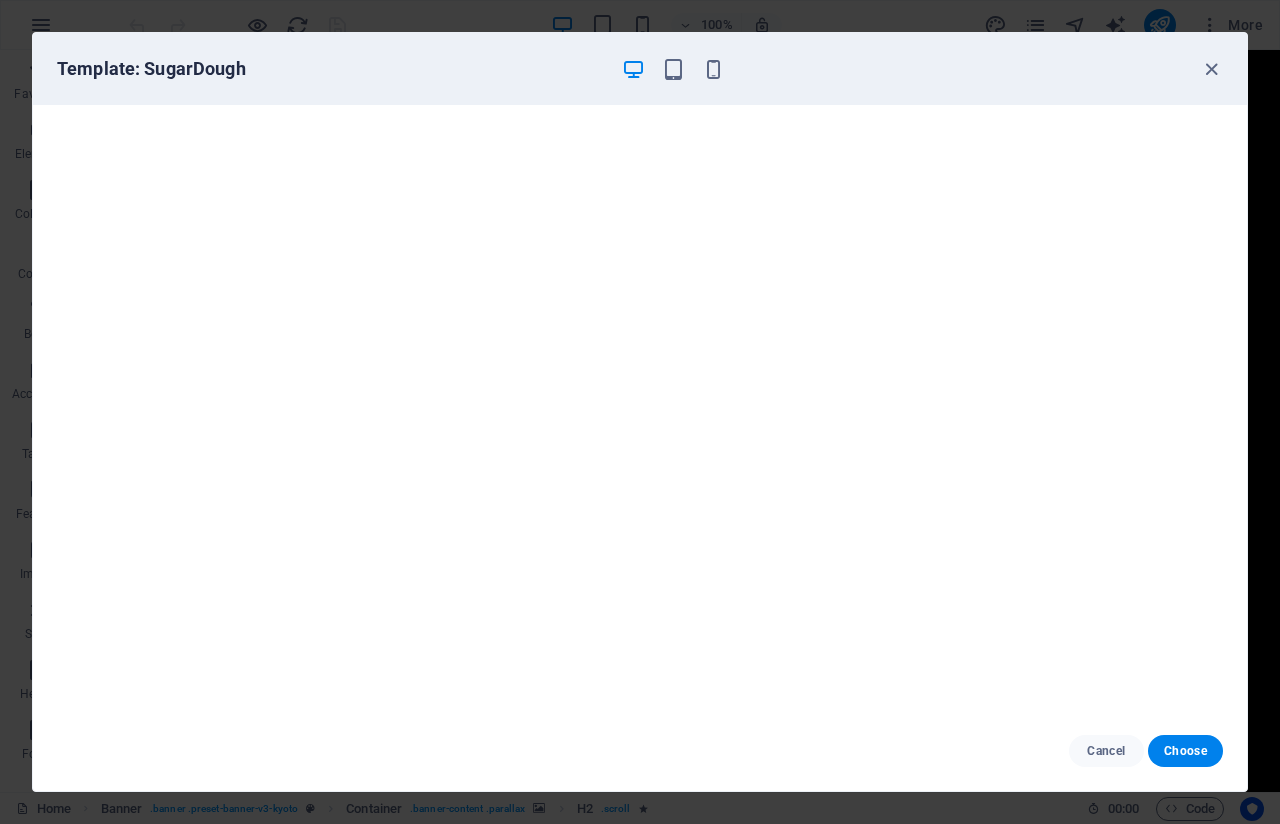 drag, startPoint x: 1081, startPoint y: 752, endPoint x: 1167, endPoint y: 715, distance: 93.62158 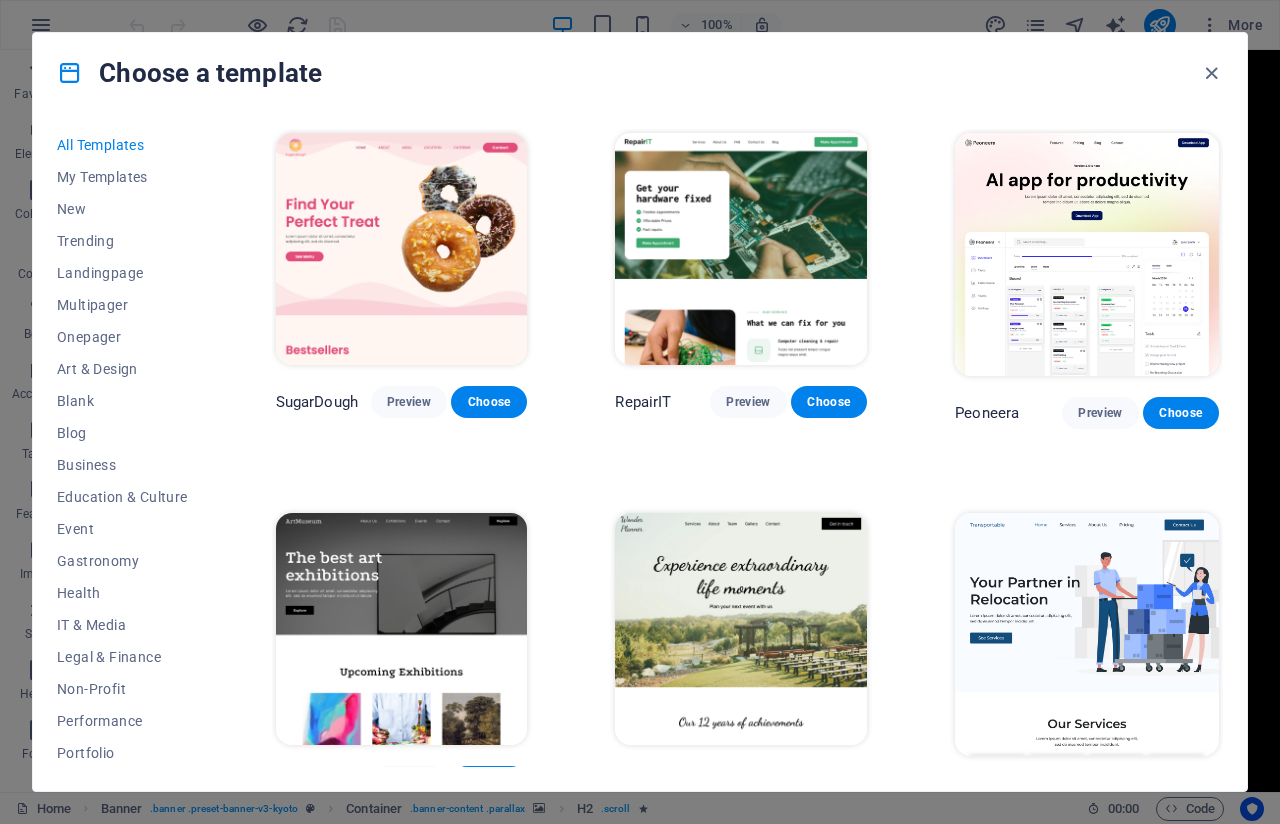 drag, startPoint x: 1223, startPoint y: 133, endPoint x: 1218, endPoint y: 179, distance: 46.270943 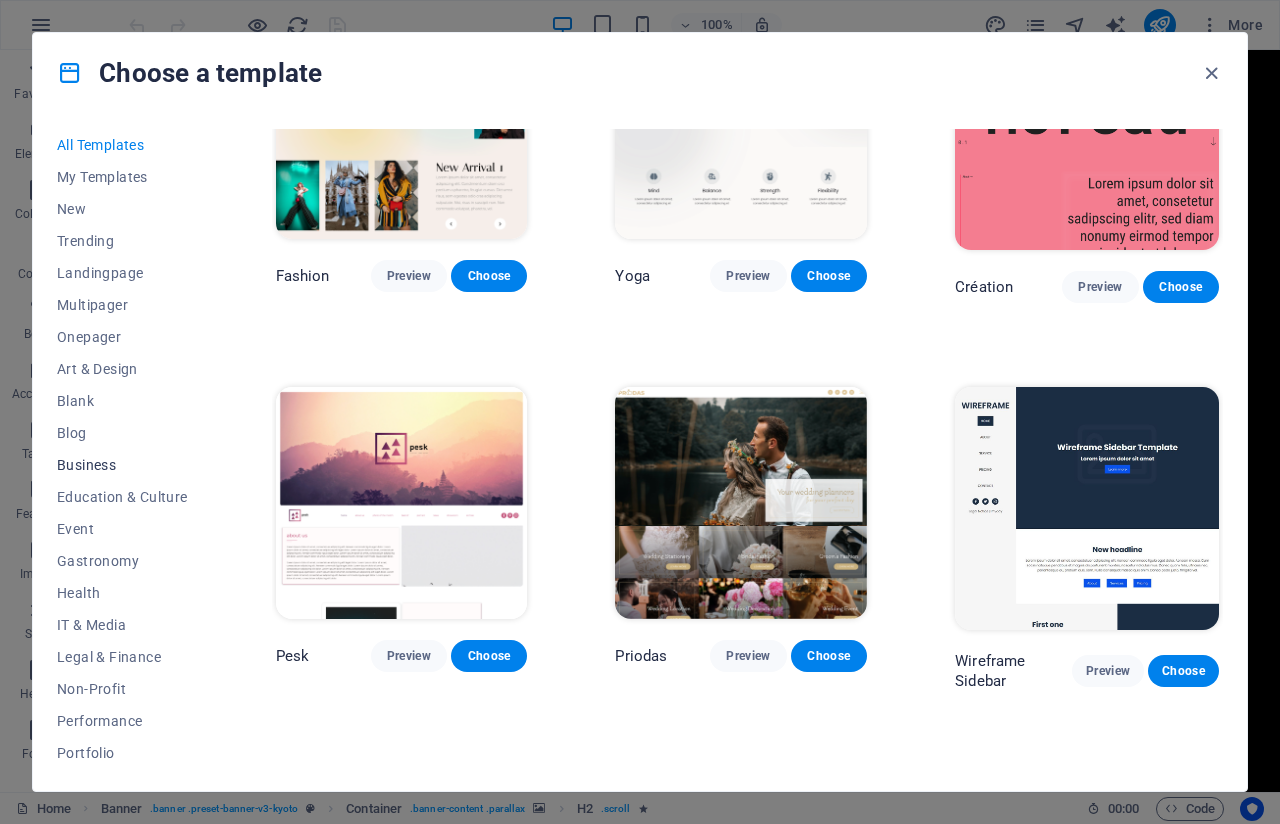 click on "Business" at bounding box center (122, 465) 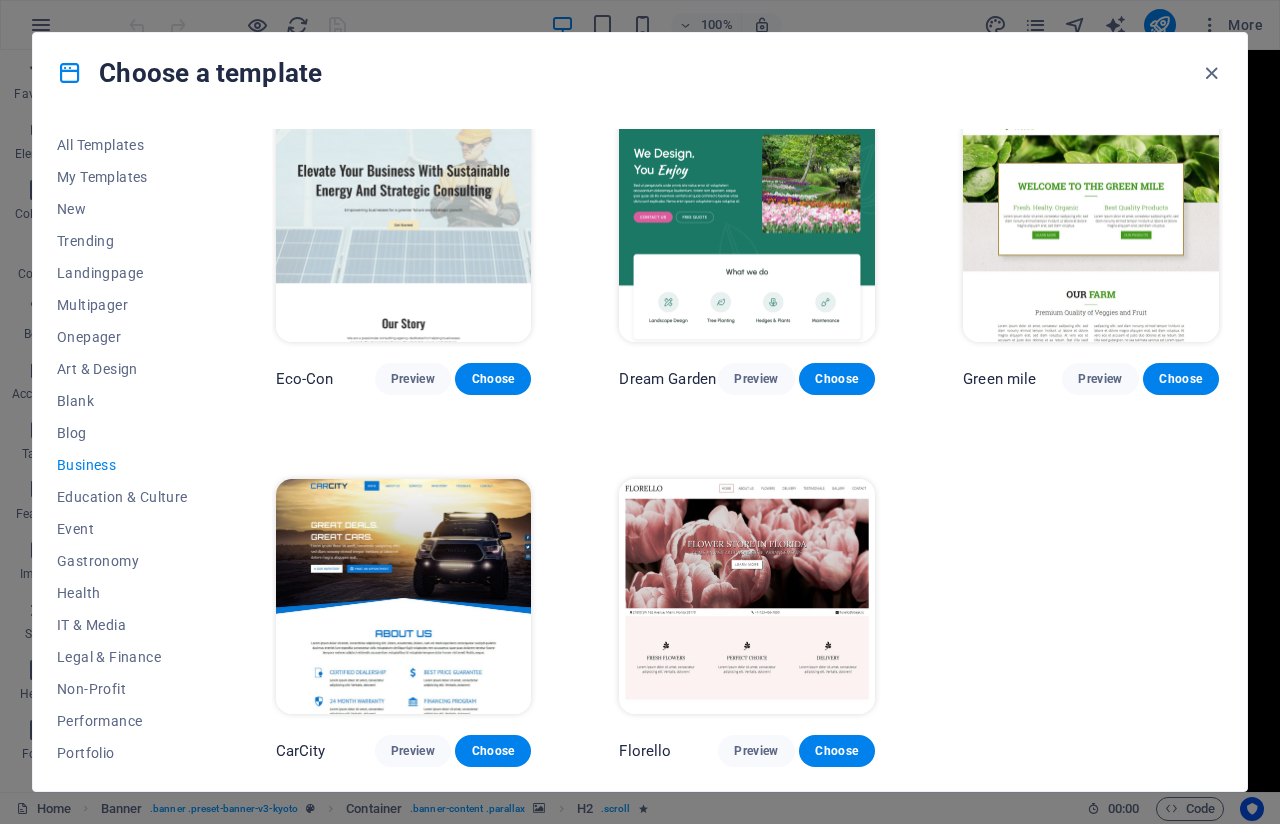 scroll, scrollTop: 23, scrollLeft: 0, axis: vertical 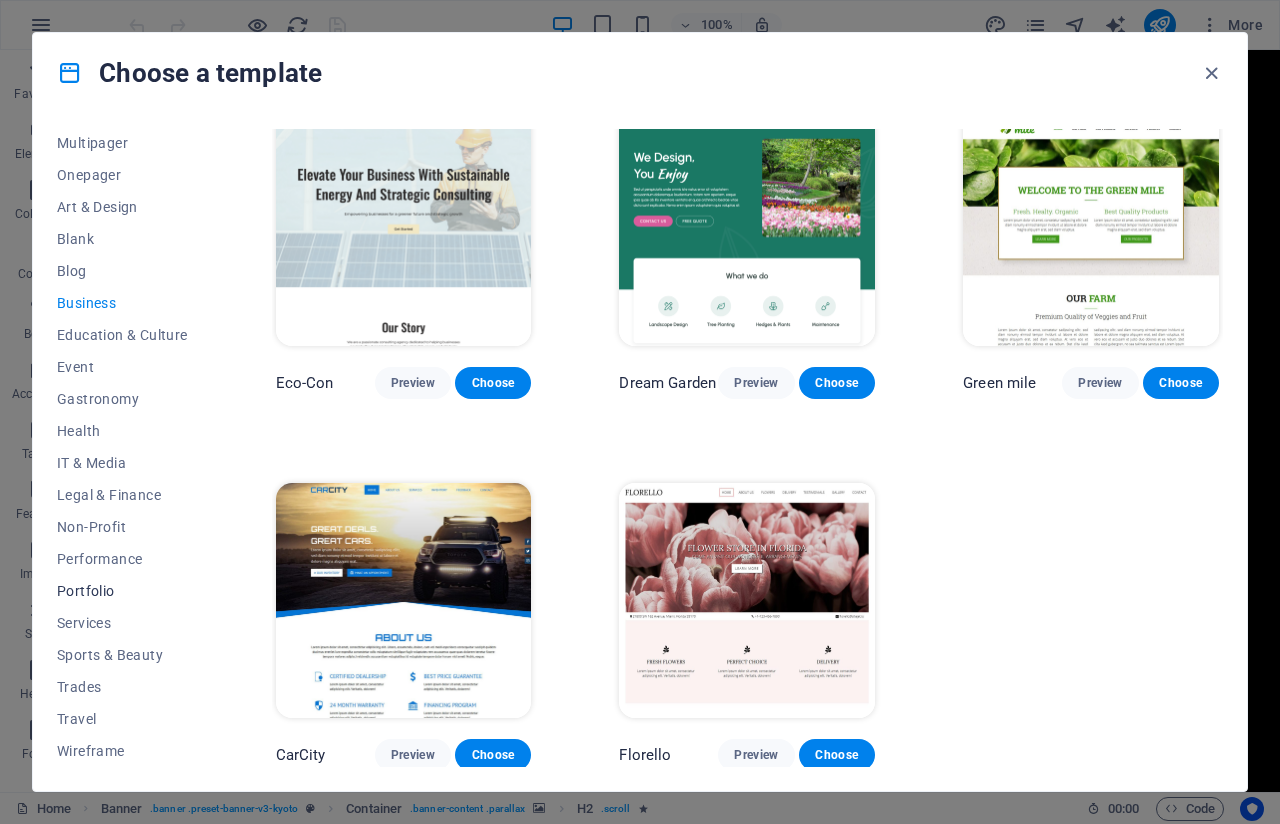 click on "Non-Profit" at bounding box center [122, 527] 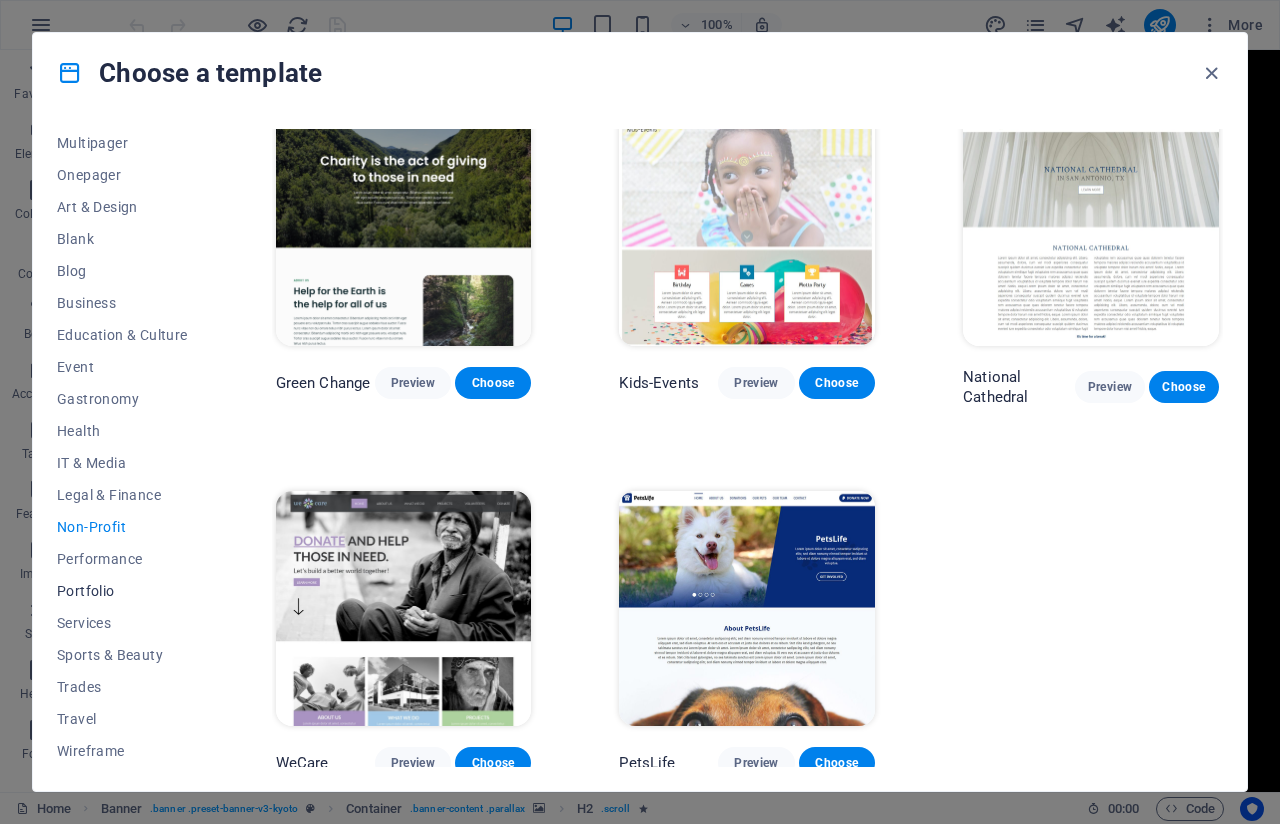 scroll, scrollTop: 0, scrollLeft: 0, axis: both 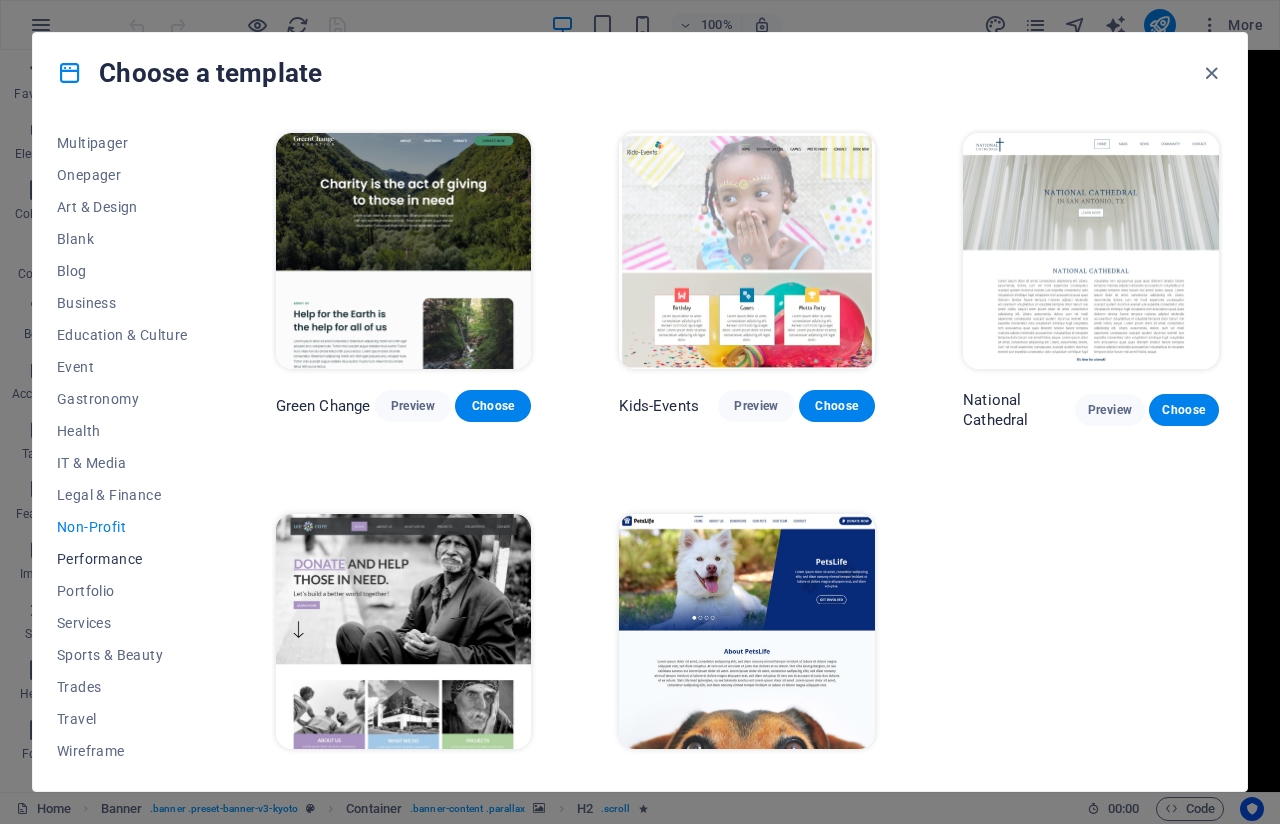 click on "Performance" at bounding box center (122, 559) 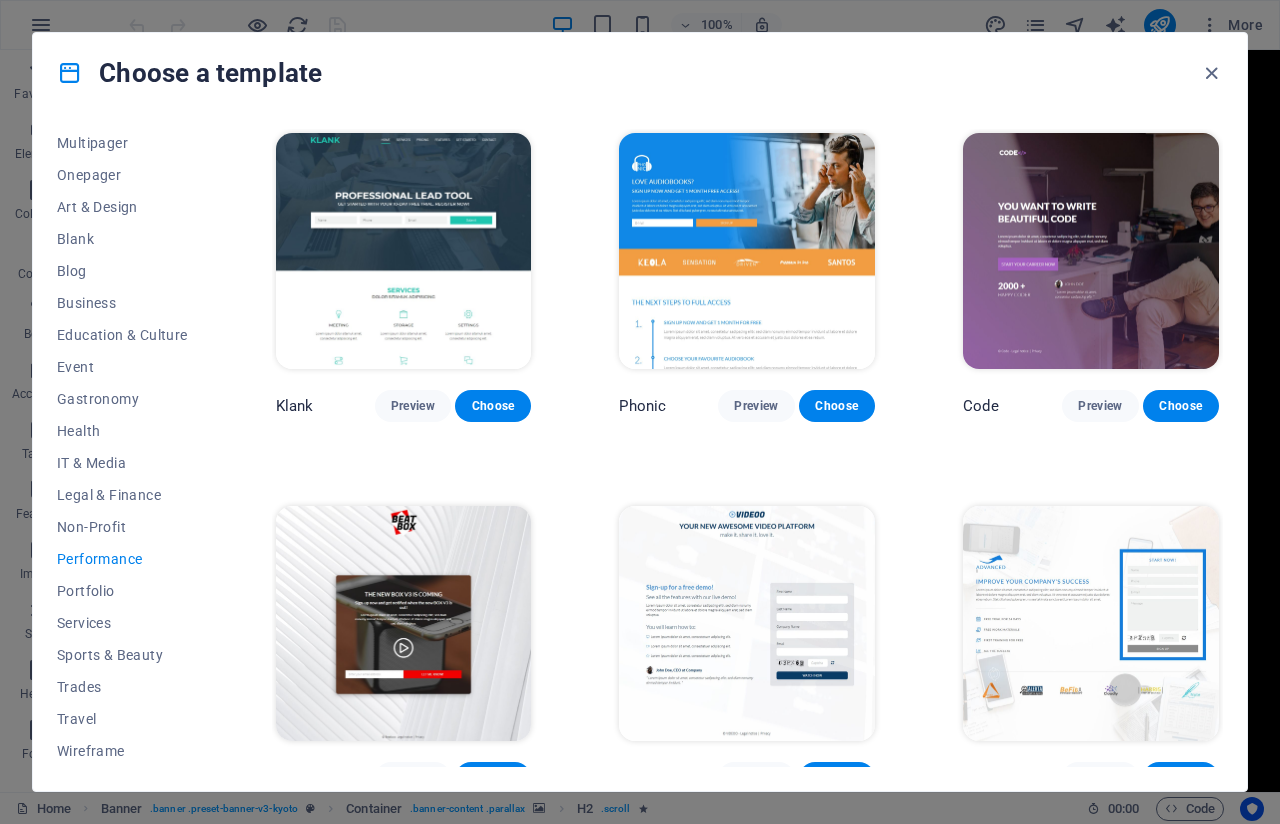 click on "All Templates My Templates New Trending Landingpage Multipager Onepager Art & Design Blank Blog Business Education & Culture Event Gastronomy Health IT & Media Legal & Finance Non-Profit Performance Portfolio Services Sports & Beauty Trades Travel Wireframe Klank Preview Choose Phonic Preview Choose Code Preview Choose Beatbox Preview Choose Videoo Preview Choose Advanced Preview Choose Pets Preview Choose Athletics Preview Choose Driven Preview Choose Note Preview Choose Snap Preview Choose C-Space Preview Choose LeadER Preview Choose Ubinar Preview Choose Coming Soon 4 Preview Choose Coming Soon 3 Preview Choose Coming Soon 2 Preview Choose Coming Soon Preview Choose" at bounding box center [640, 452] 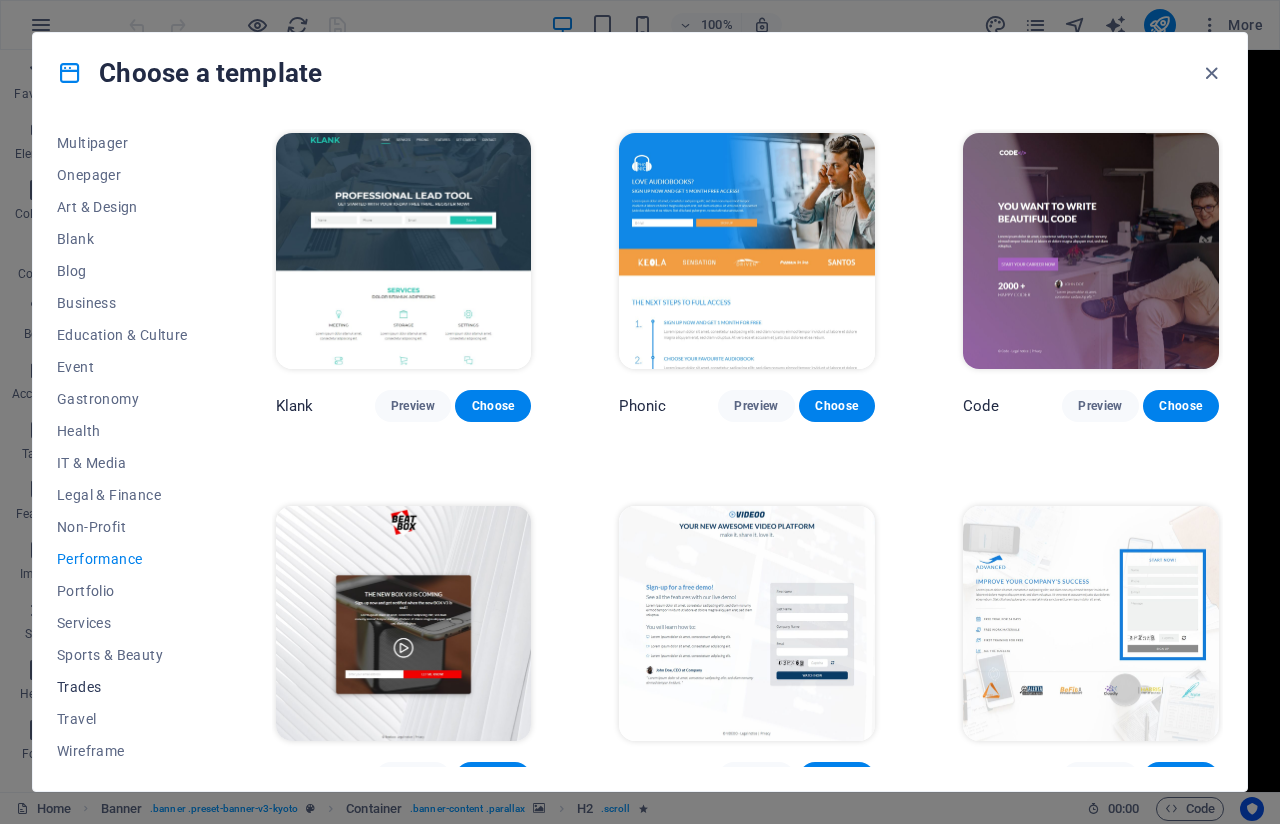 click on "Trades" at bounding box center (122, 687) 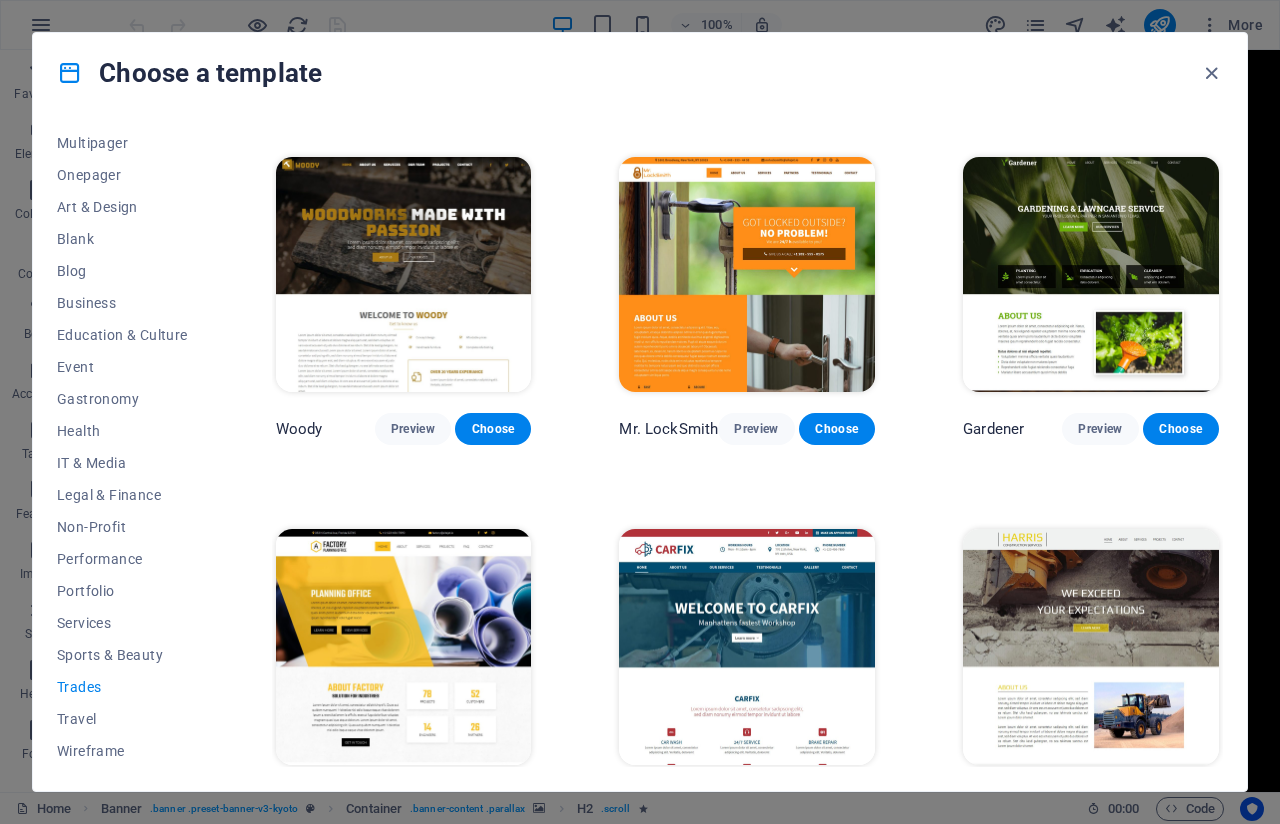 scroll, scrollTop: 401, scrollLeft: 0, axis: vertical 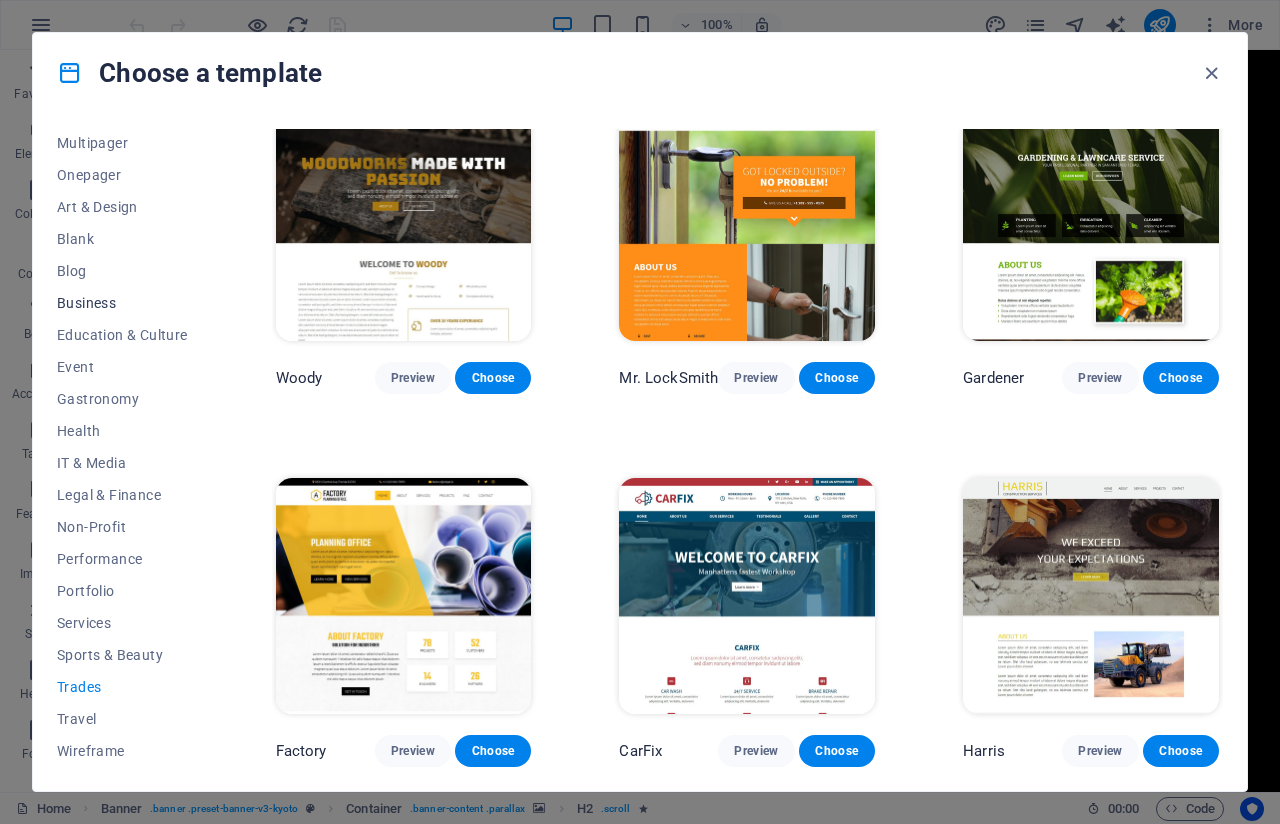 click on "Business" at bounding box center [122, 303] 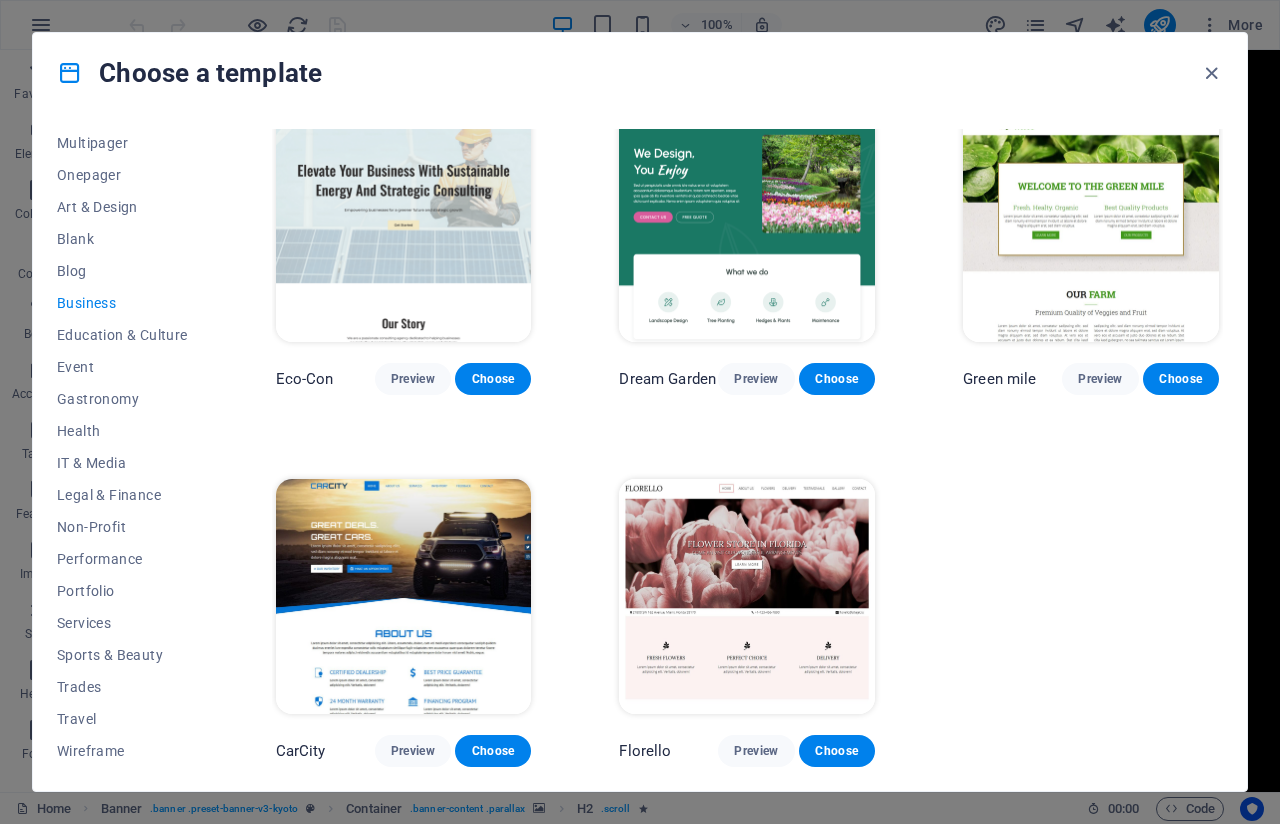 scroll, scrollTop: 0, scrollLeft: 0, axis: both 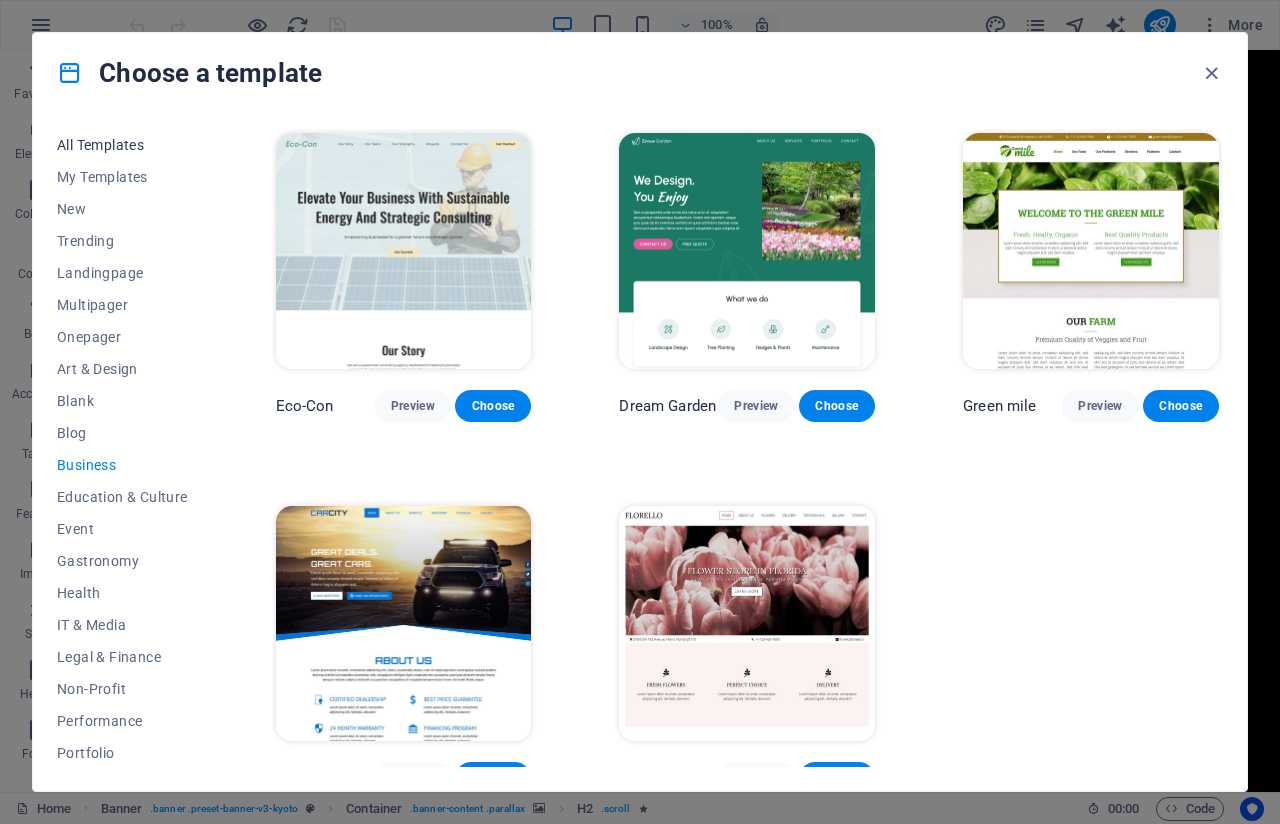 click on "All Templates" at bounding box center [122, 145] 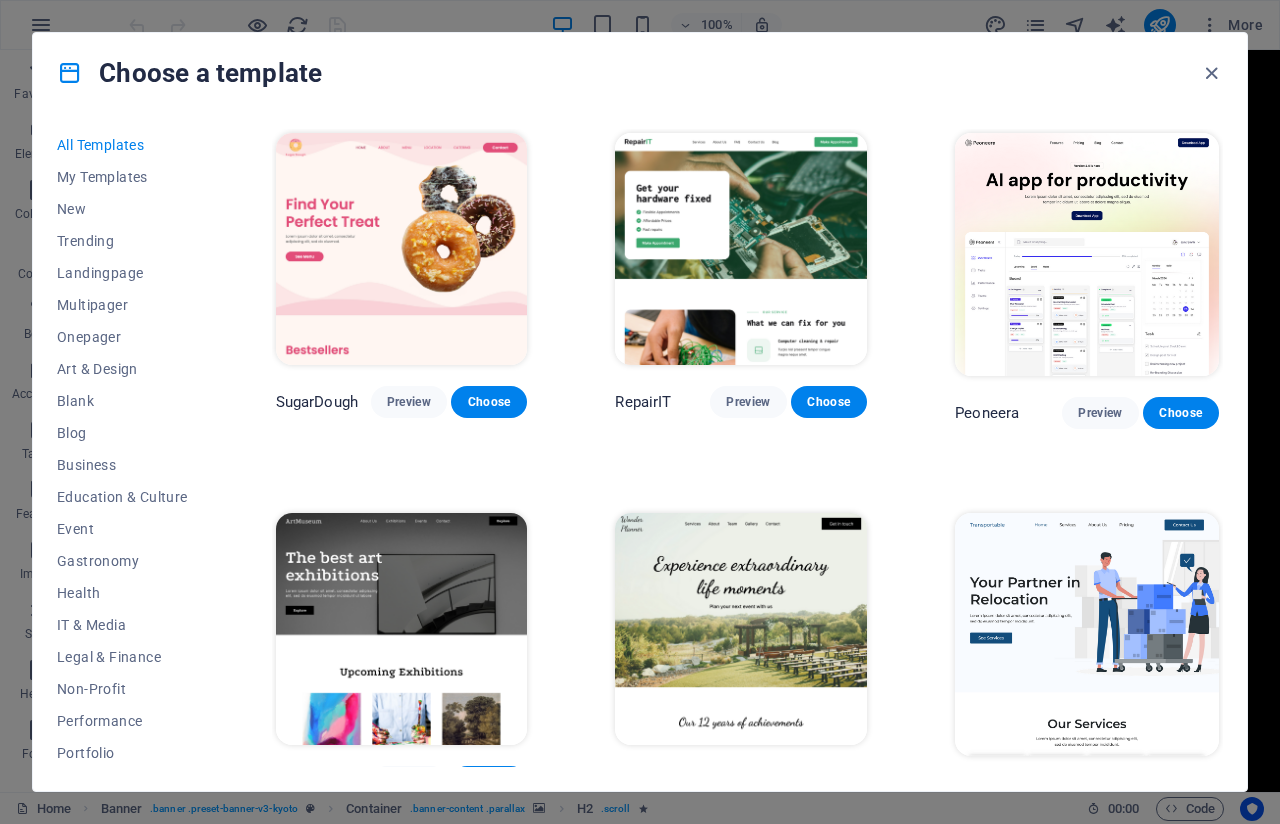 drag, startPoint x: 1223, startPoint y: 136, endPoint x: 1162, endPoint y: 331, distance: 204.31837 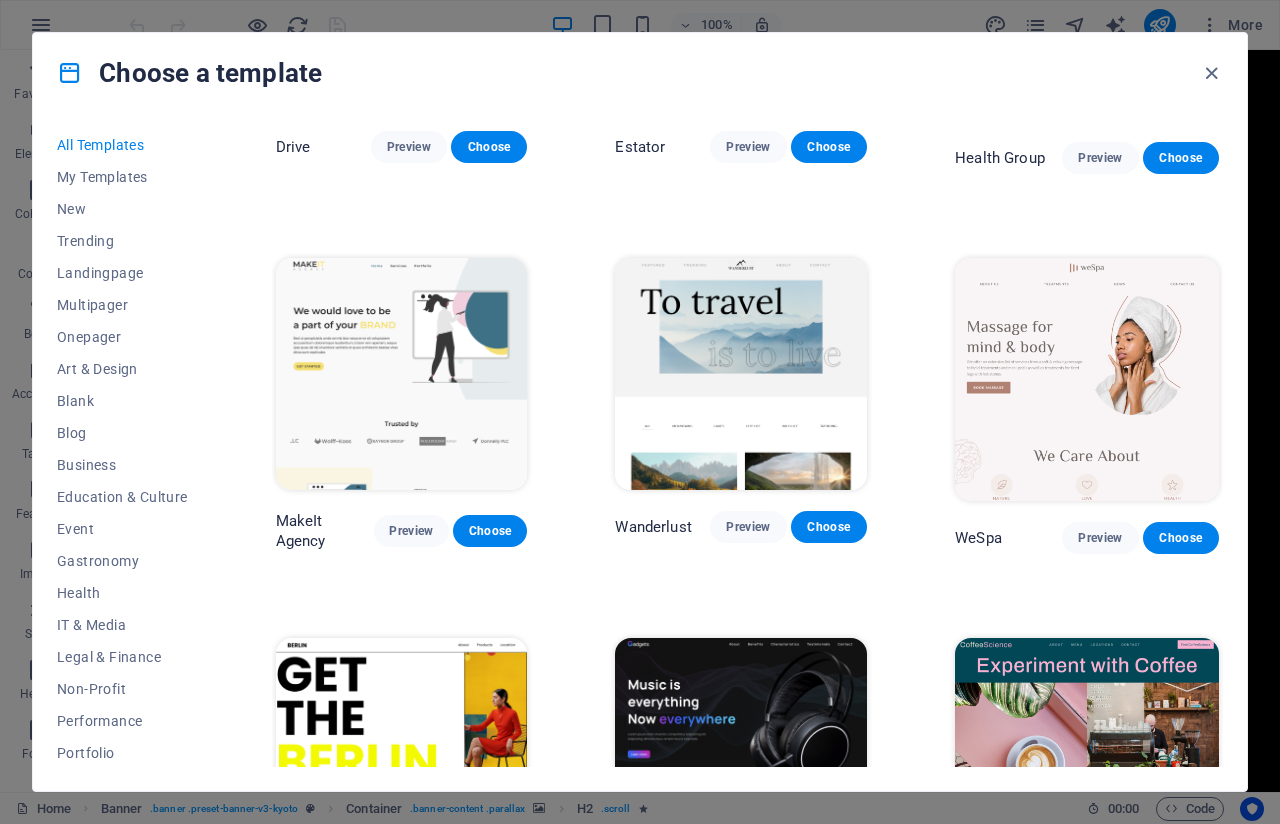 scroll, scrollTop: 4100, scrollLeft: 0, axis: vertical 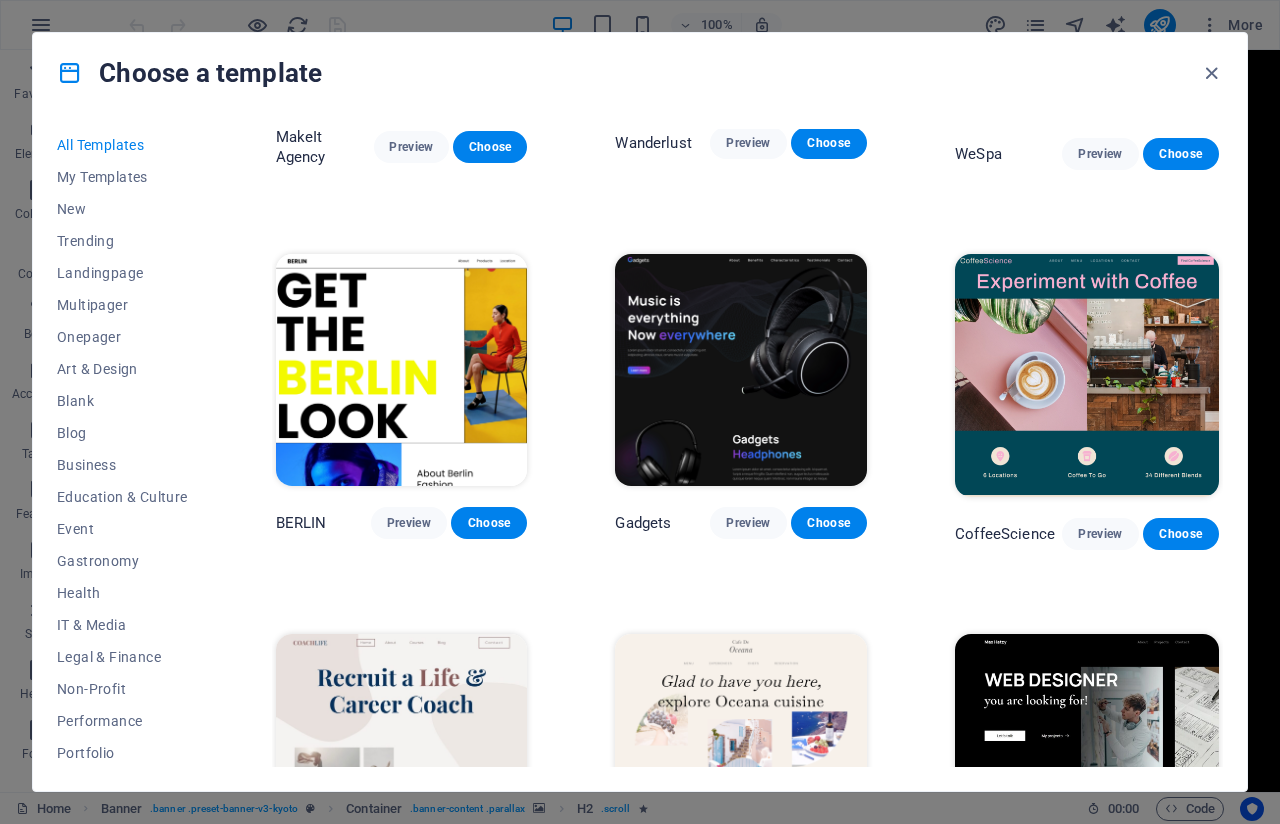 drag, startPoint x: 1223, startPoint y: 263, endPoint x: 1157, endPoint y: 375, distance: 130 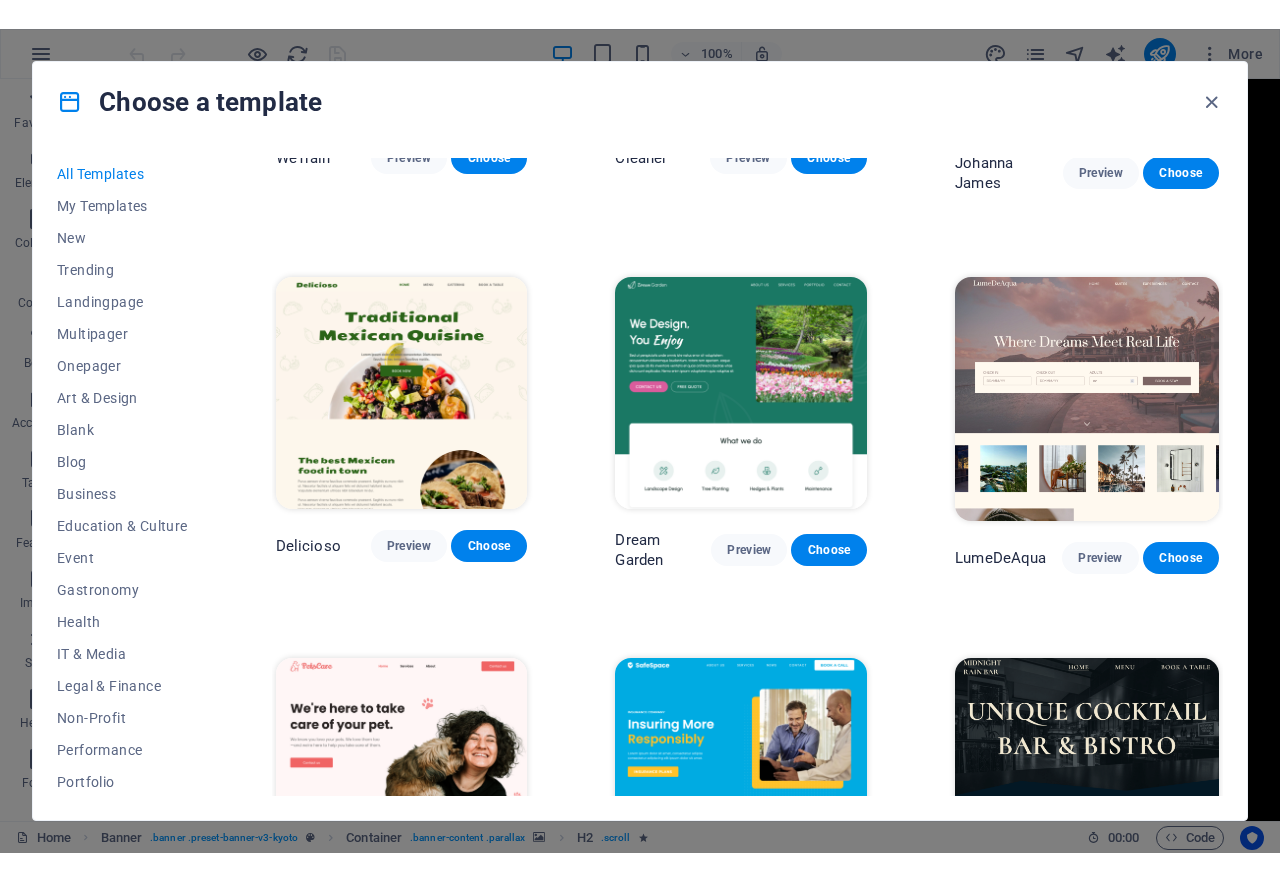 scroll, scrollTop: 0, scrollLeft: 0, axis: both 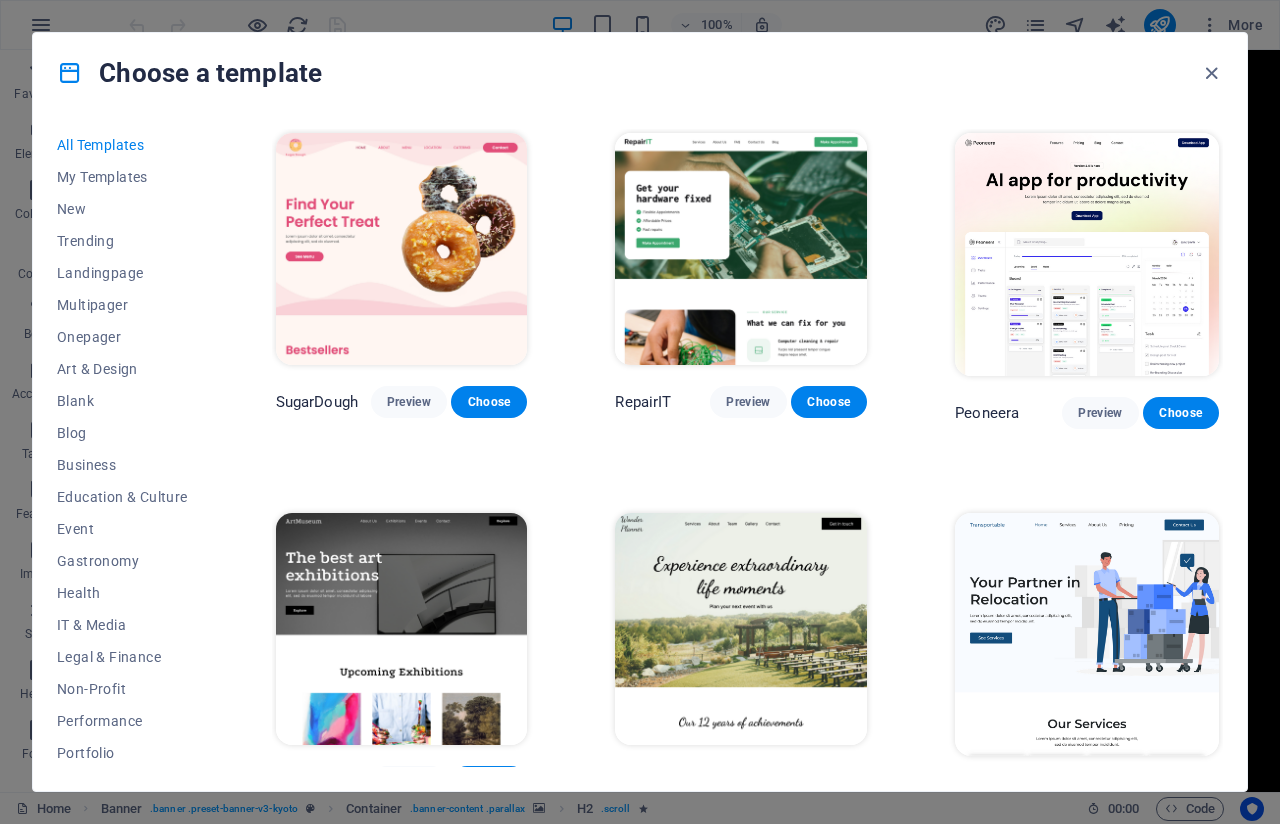 click at bounding box center (402, 249) 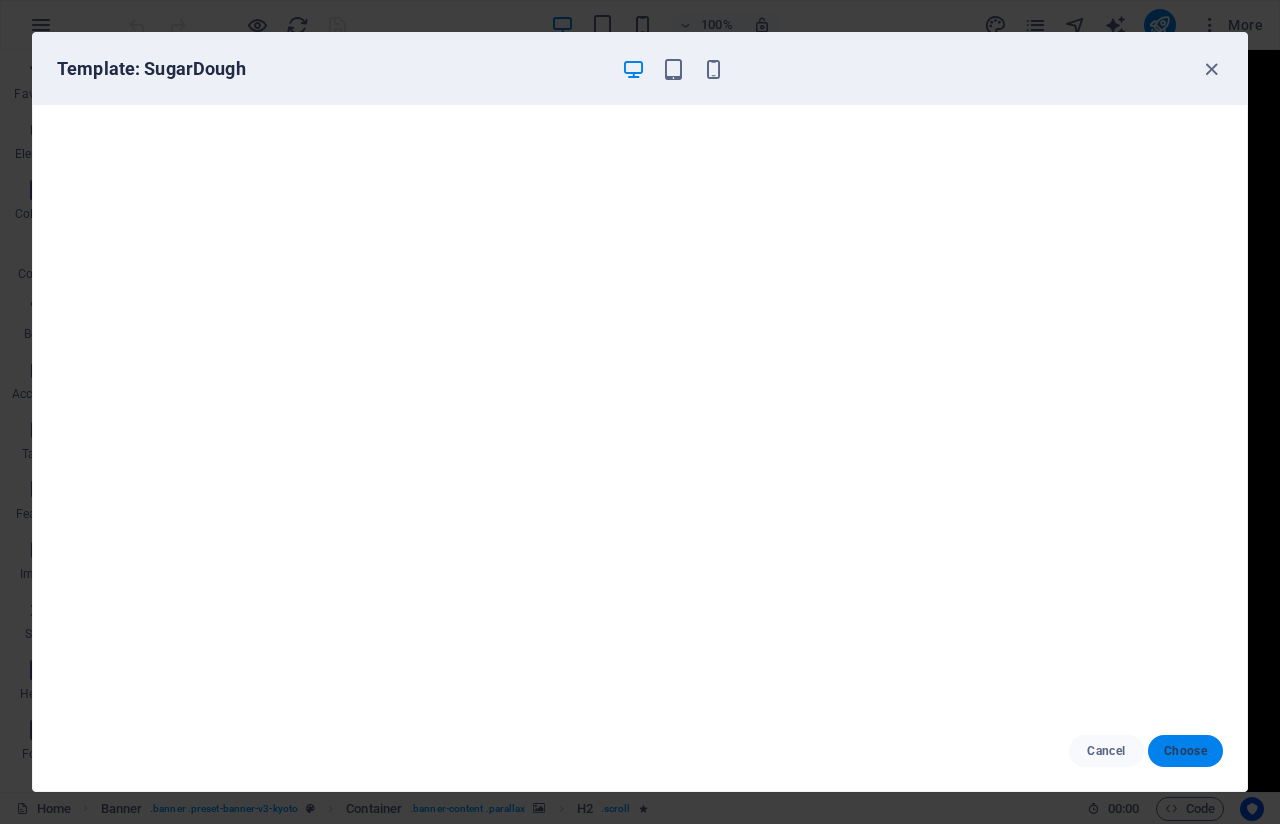 click on "Choose" at bounding box center (1185, 751) 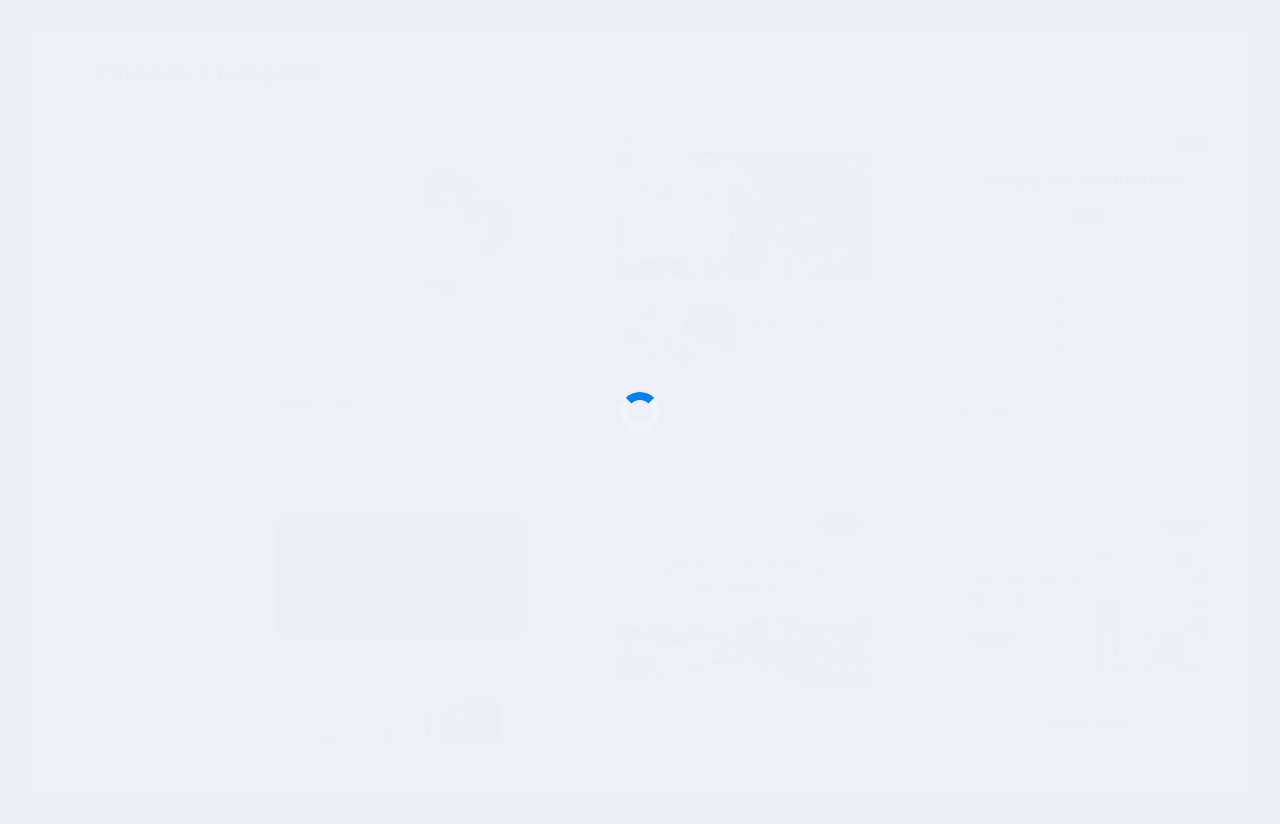 click at bounding box center (640, 412) 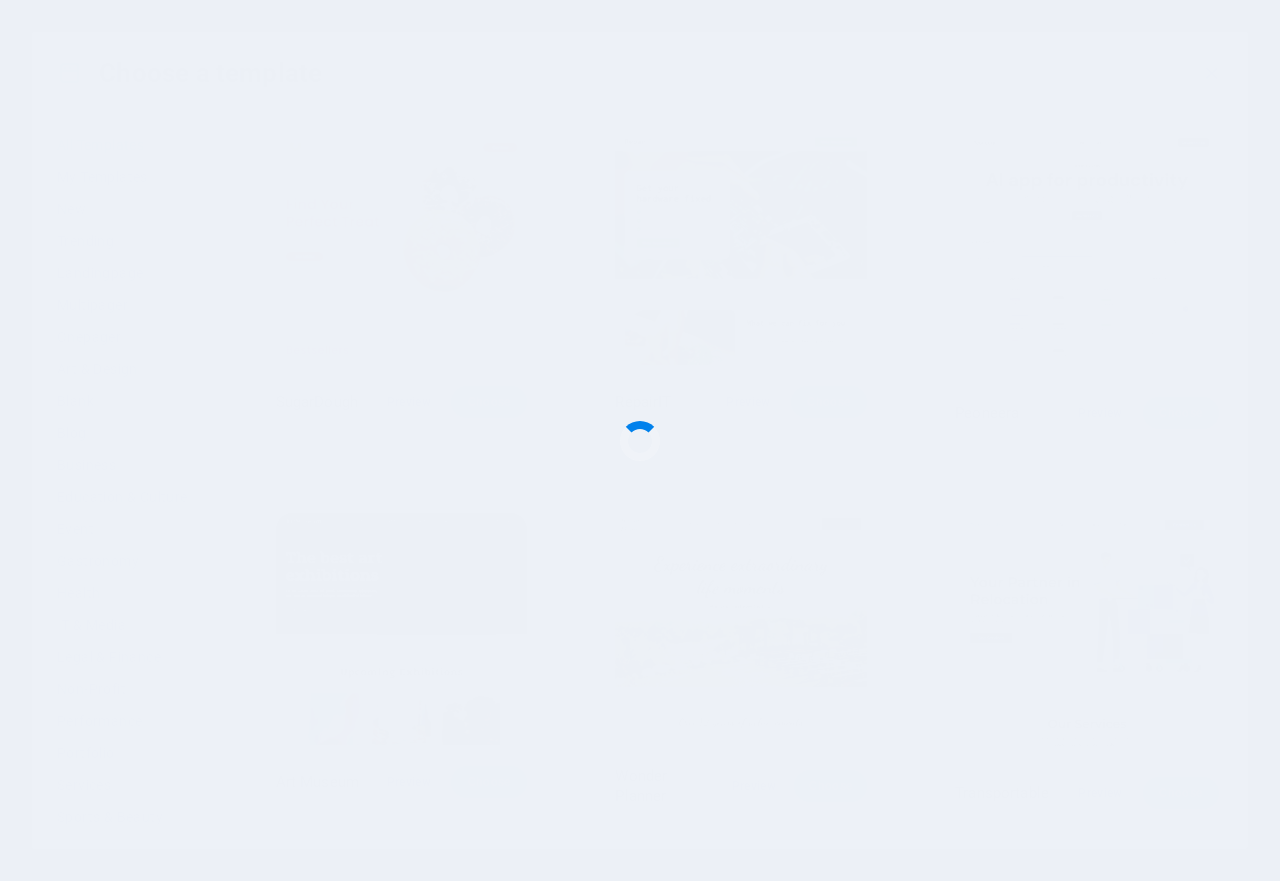 click at bounding box center (640, 440) 